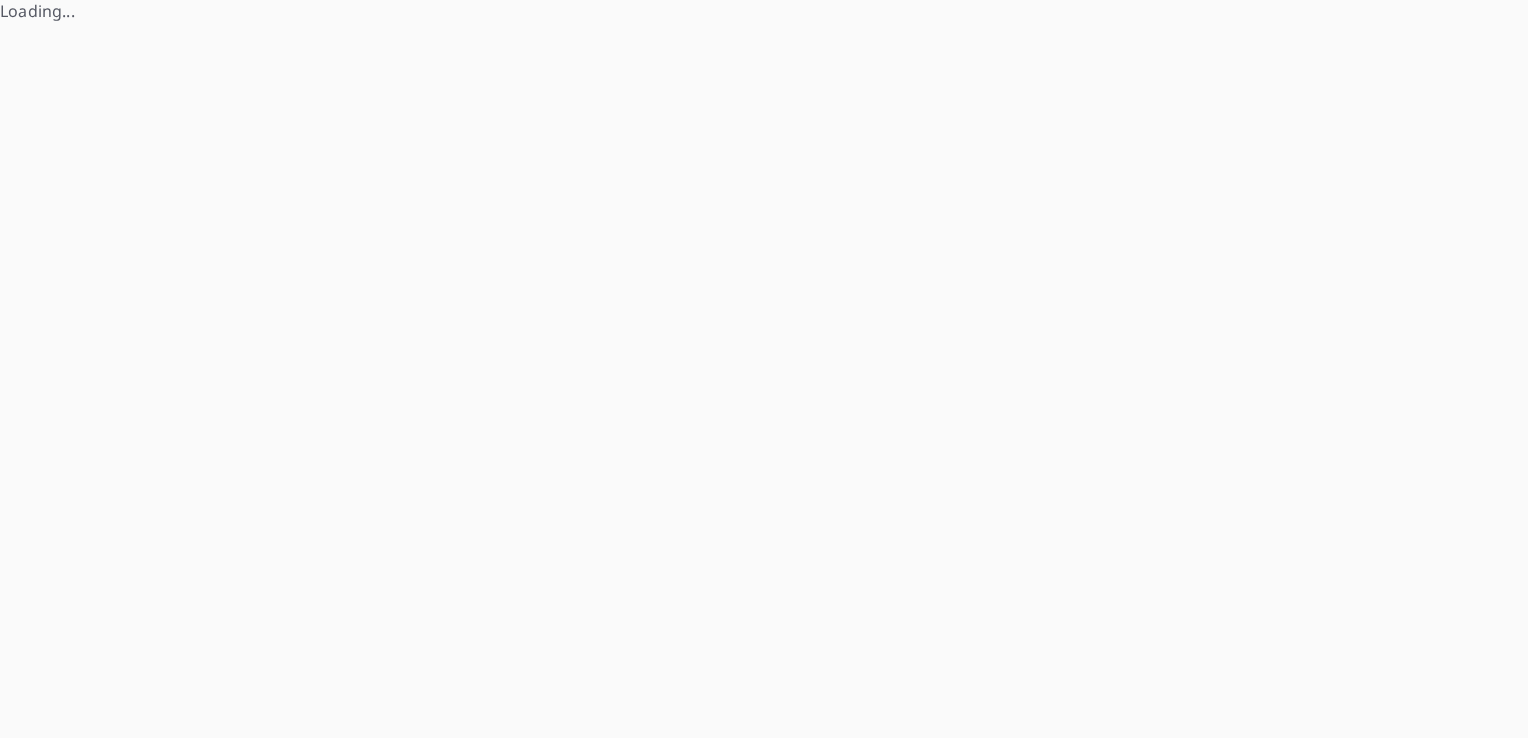 scroll, scrollTop: 0, scrollLeft: 0, axis: both 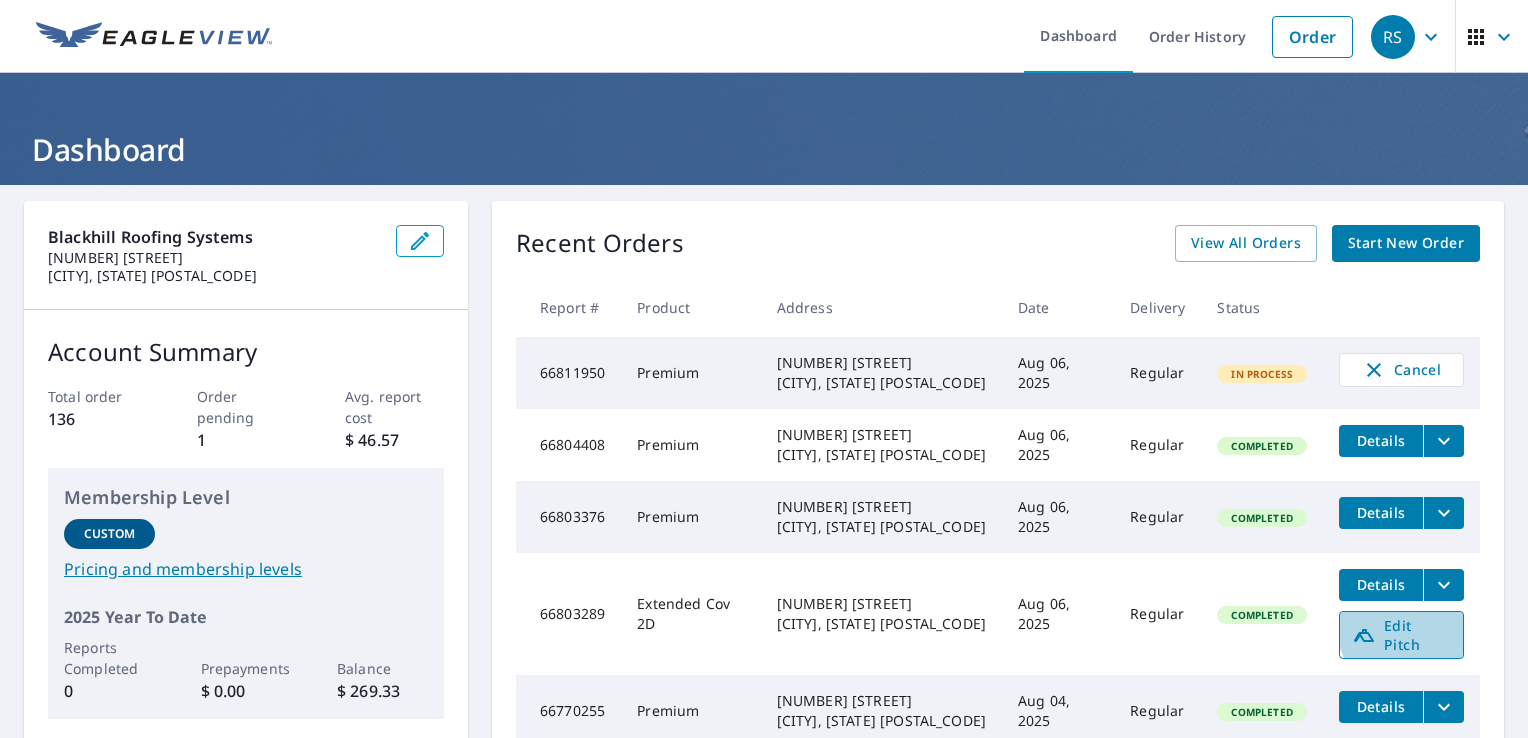 click on "Edit Pitch" at bounding box center [1401, 635] 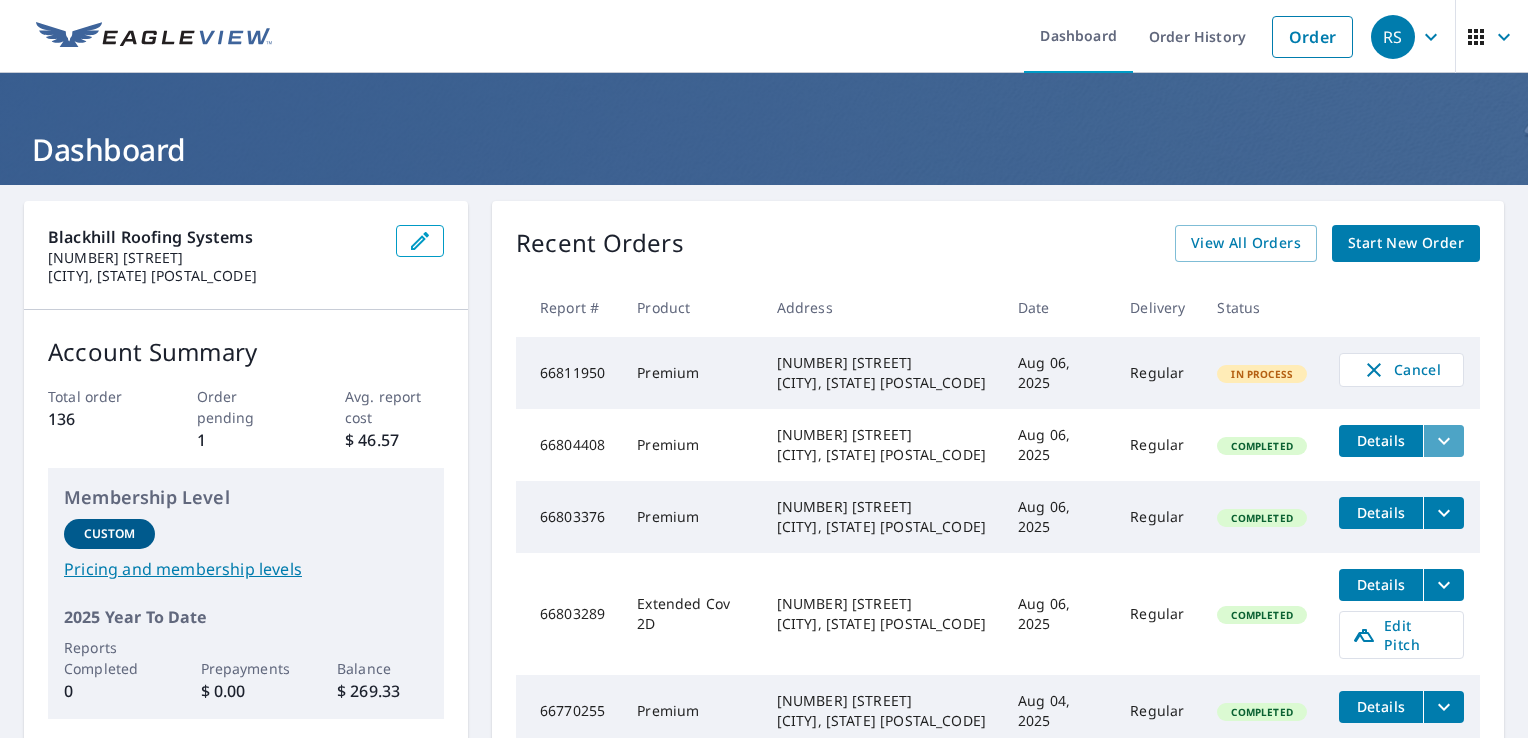 click 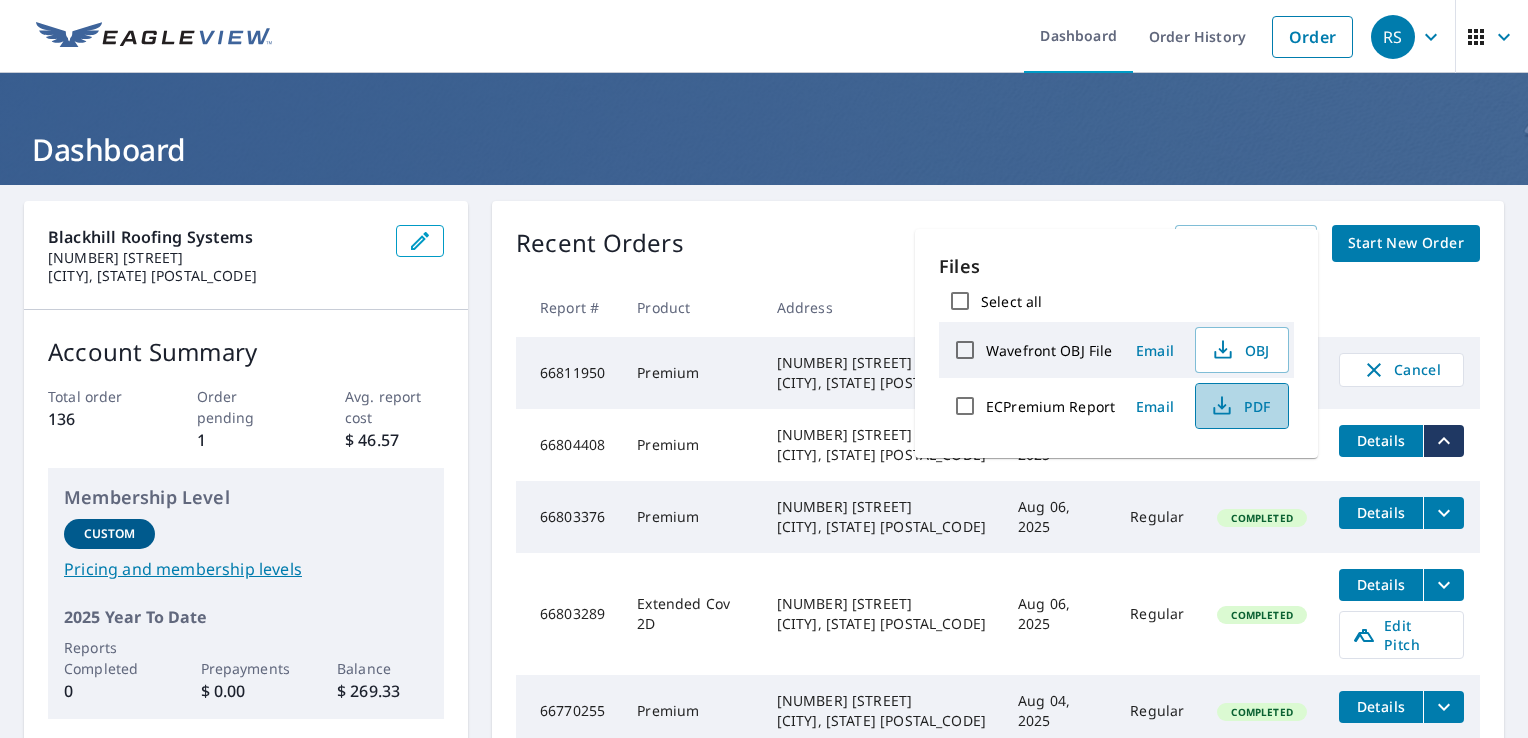 click on "PDF" at bounding box center [1240, 406] 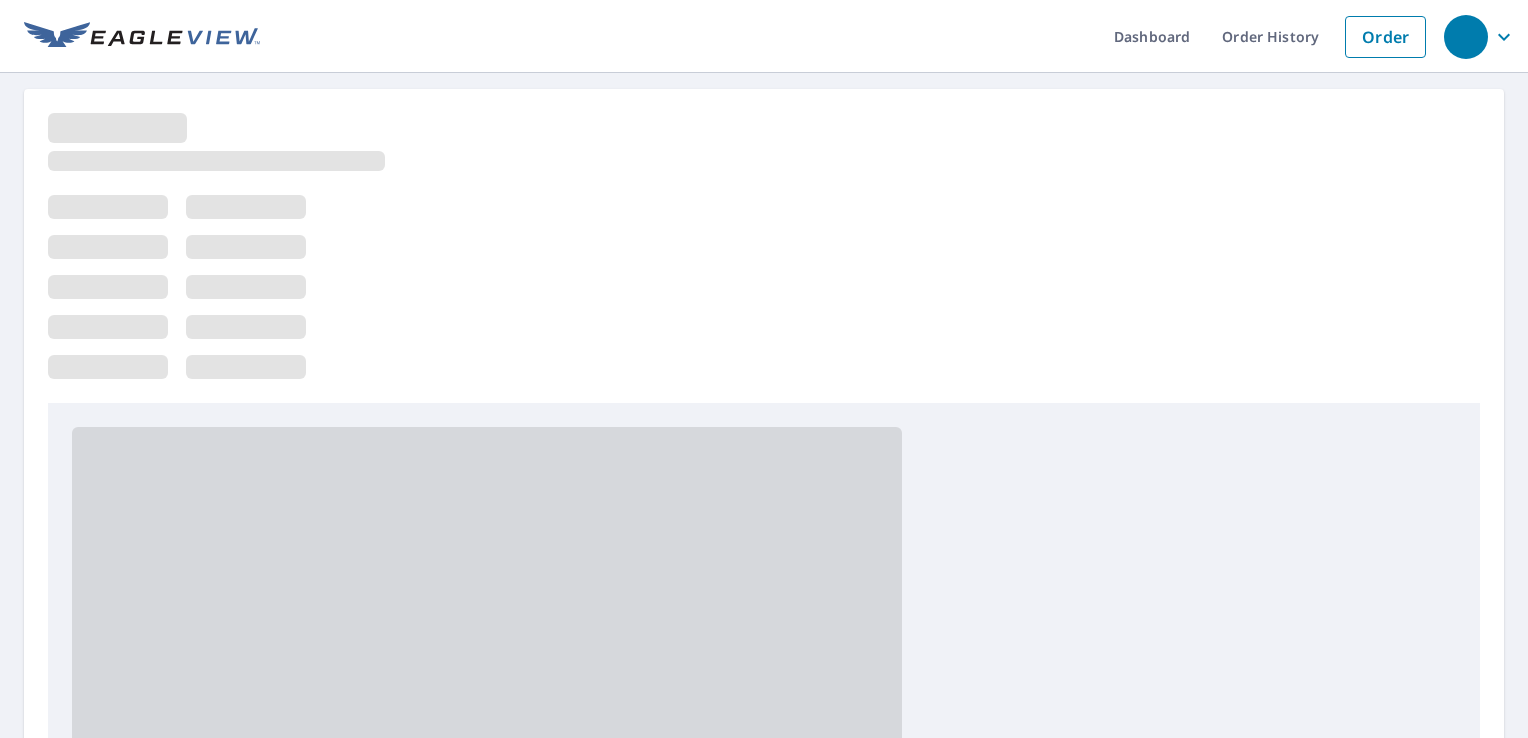 scroll, scrollTop: 0, scrollLeft: 0, axis: both 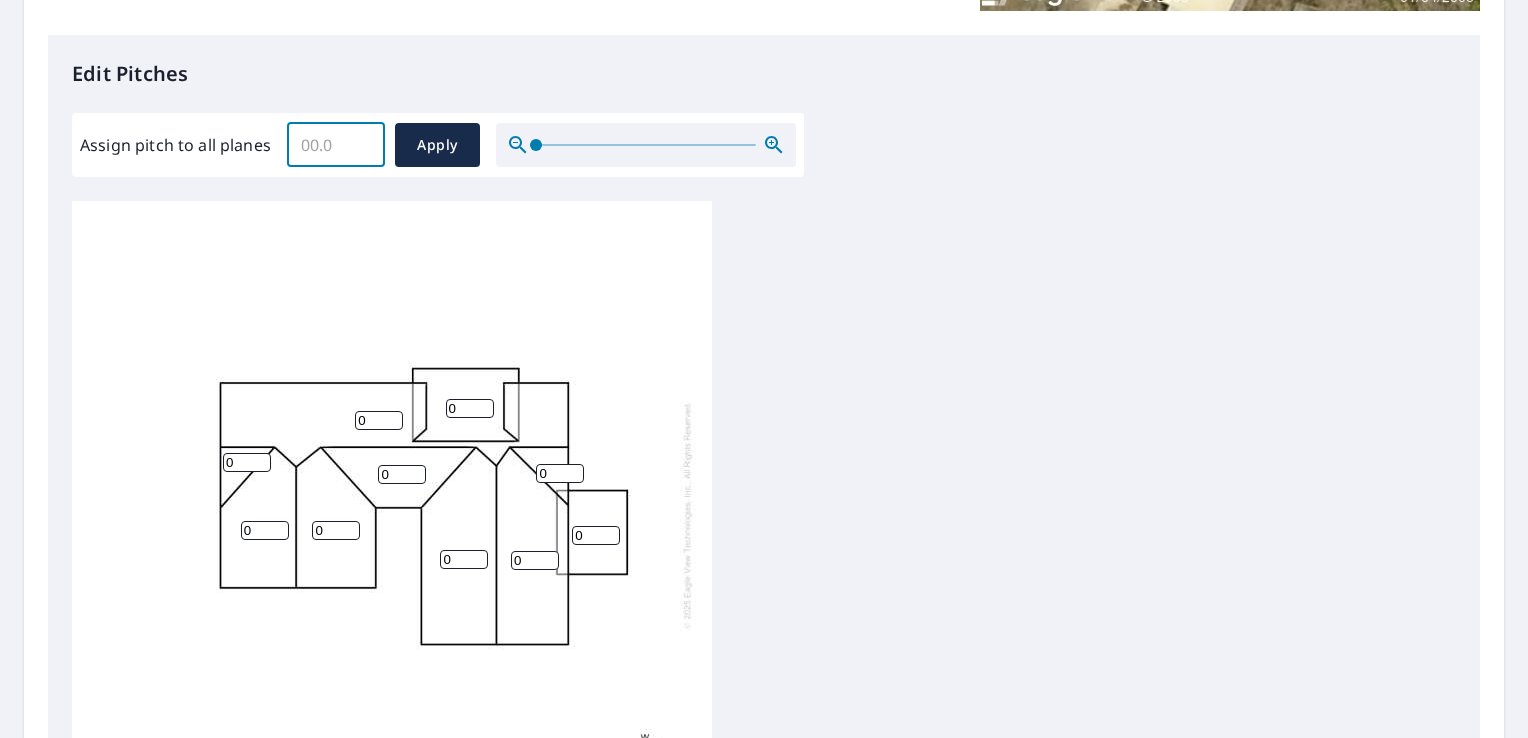 click on "Assign pitch to all planes" at bounding box center (336, 145) 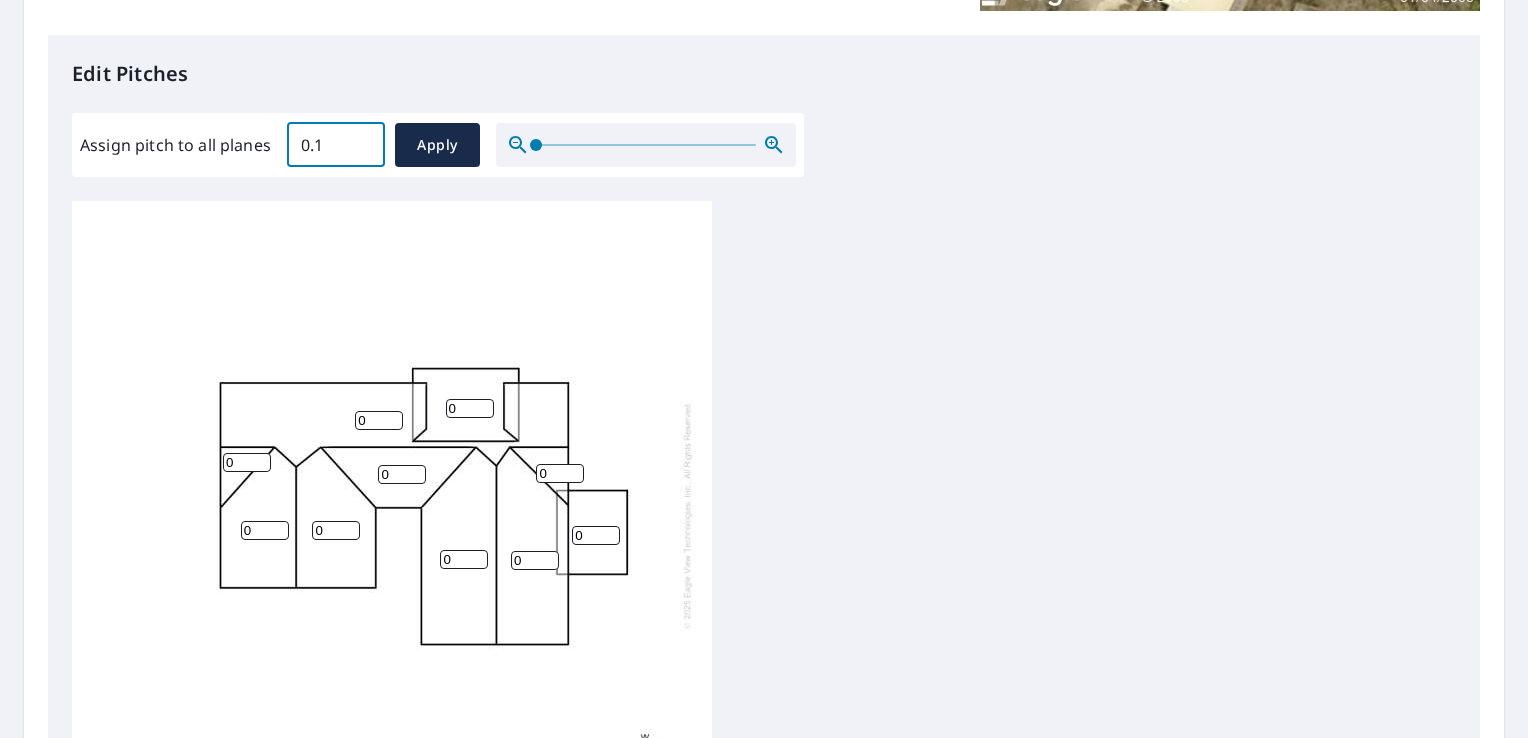 click on "0.1" at bounding box center [336, 145] 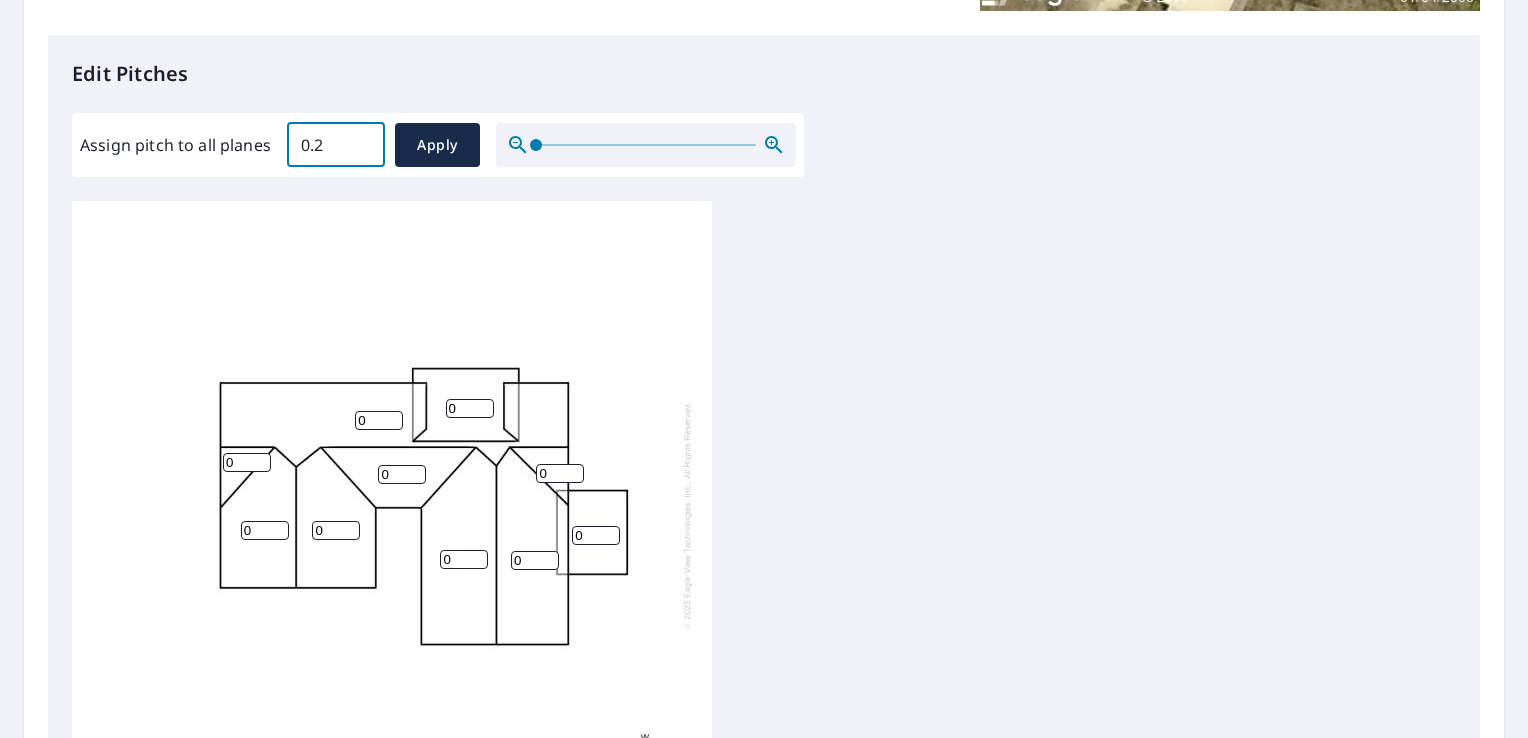 click on "0.2" at bounding box center (336, 145) 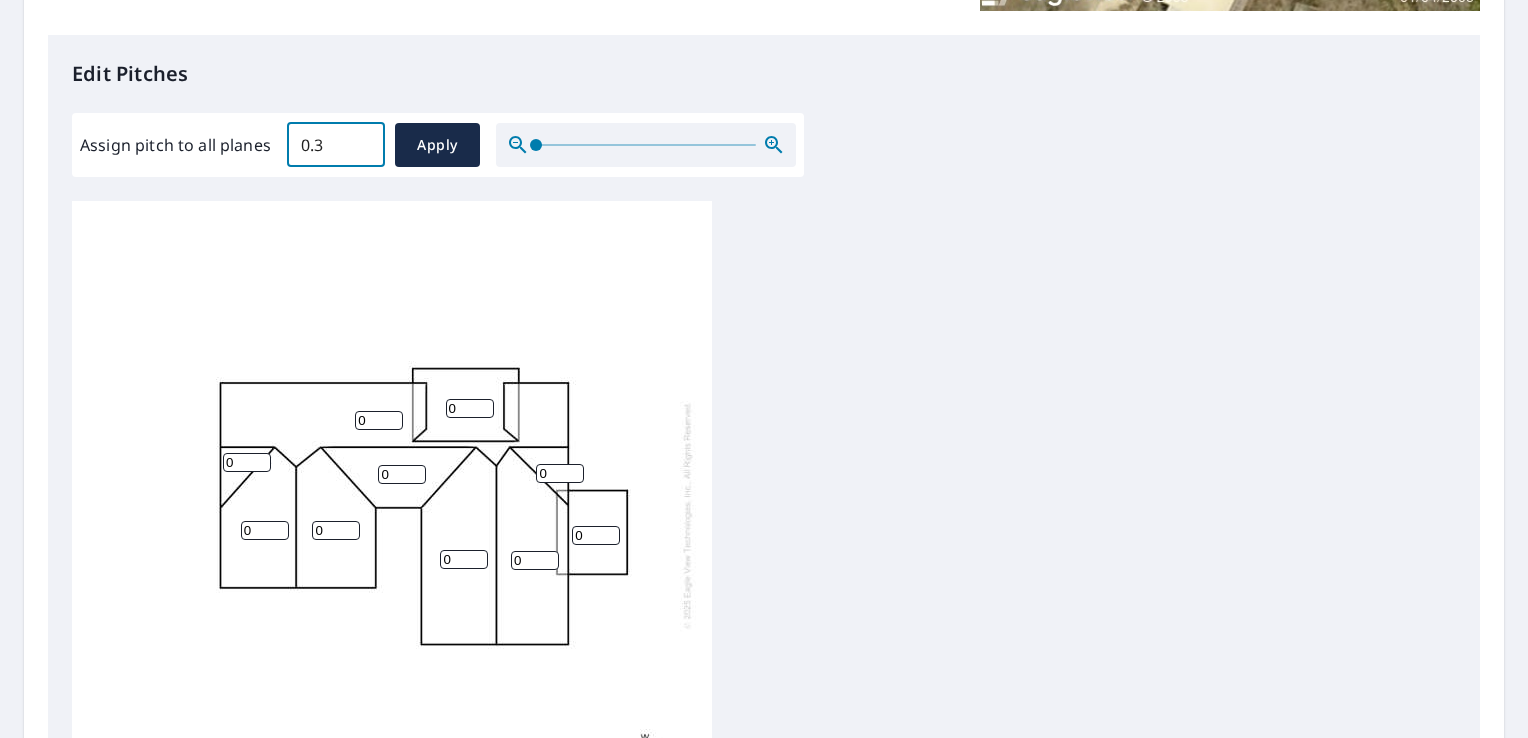 click on "0.3" at bounding box center [336, 145] 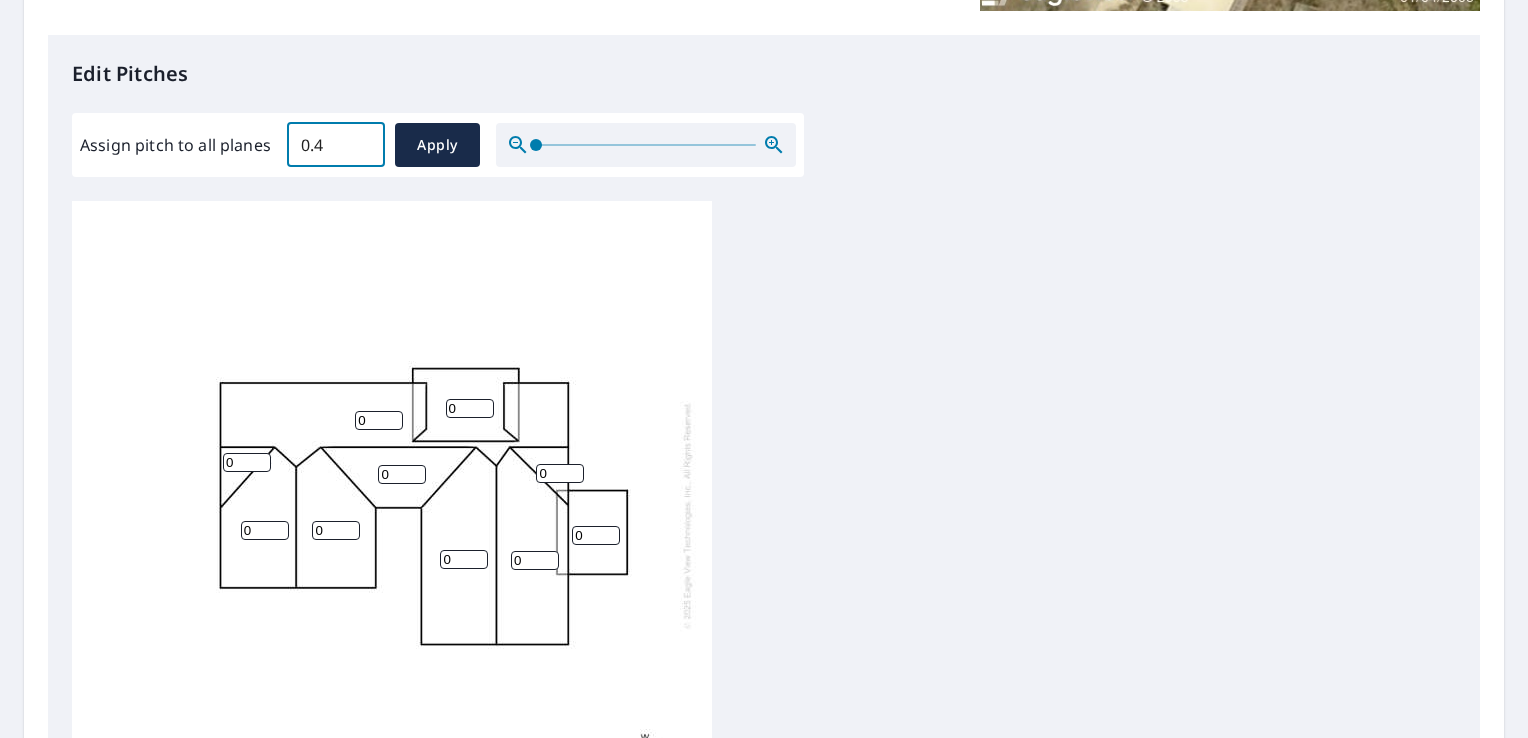 click on "0.4" at bounding box center (336, 145) 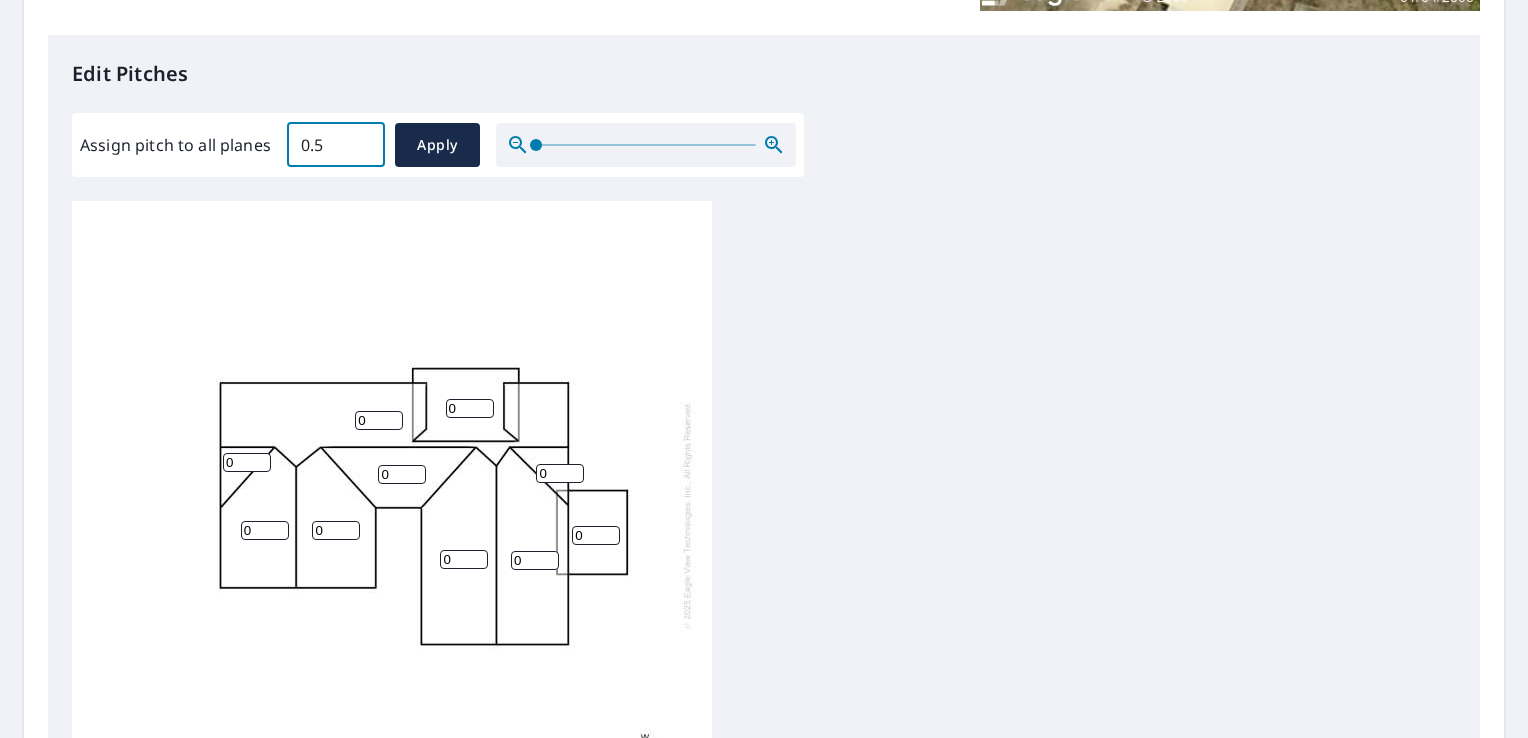 click on "0.5" at bounding box center [336, 145] 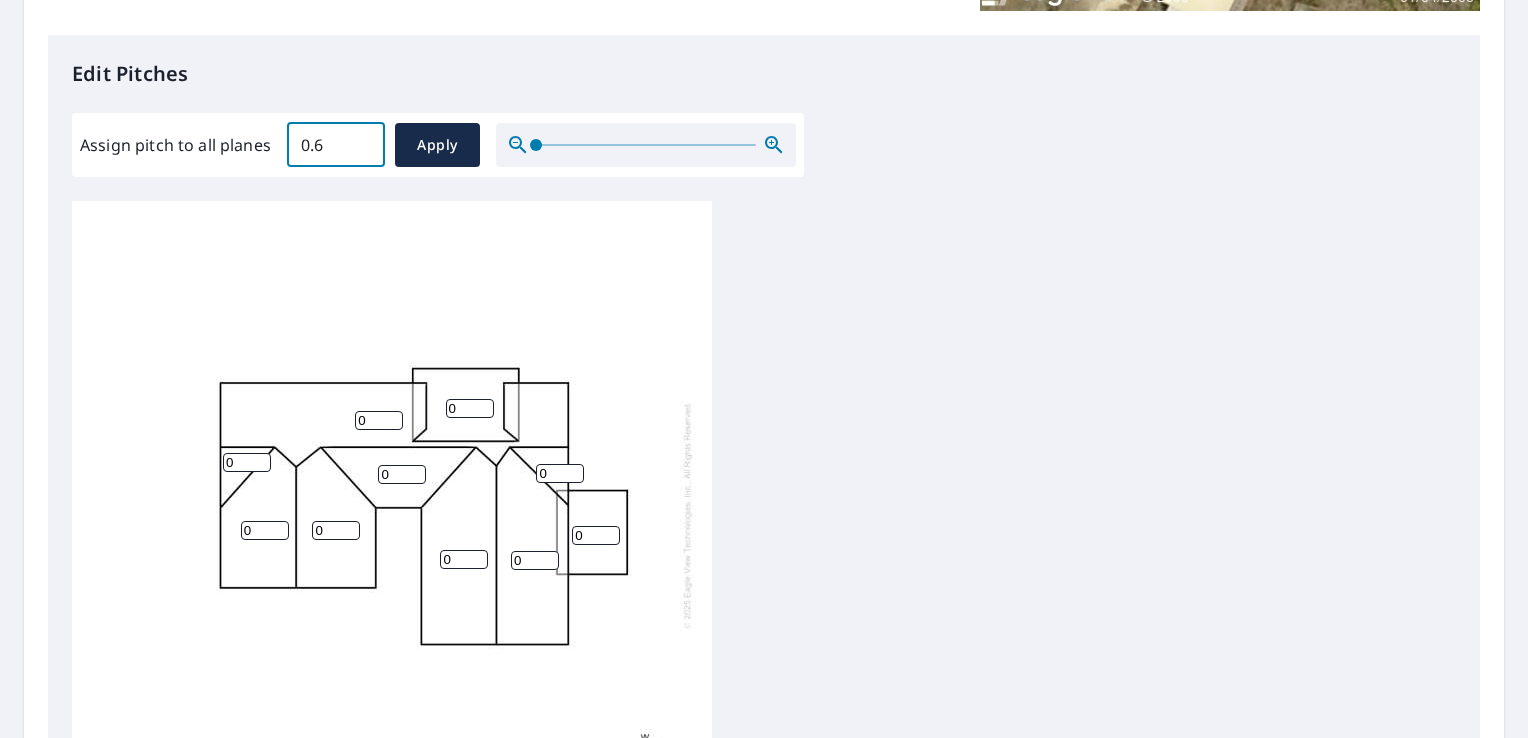click on "0.6" at bounding box center (336, 145) 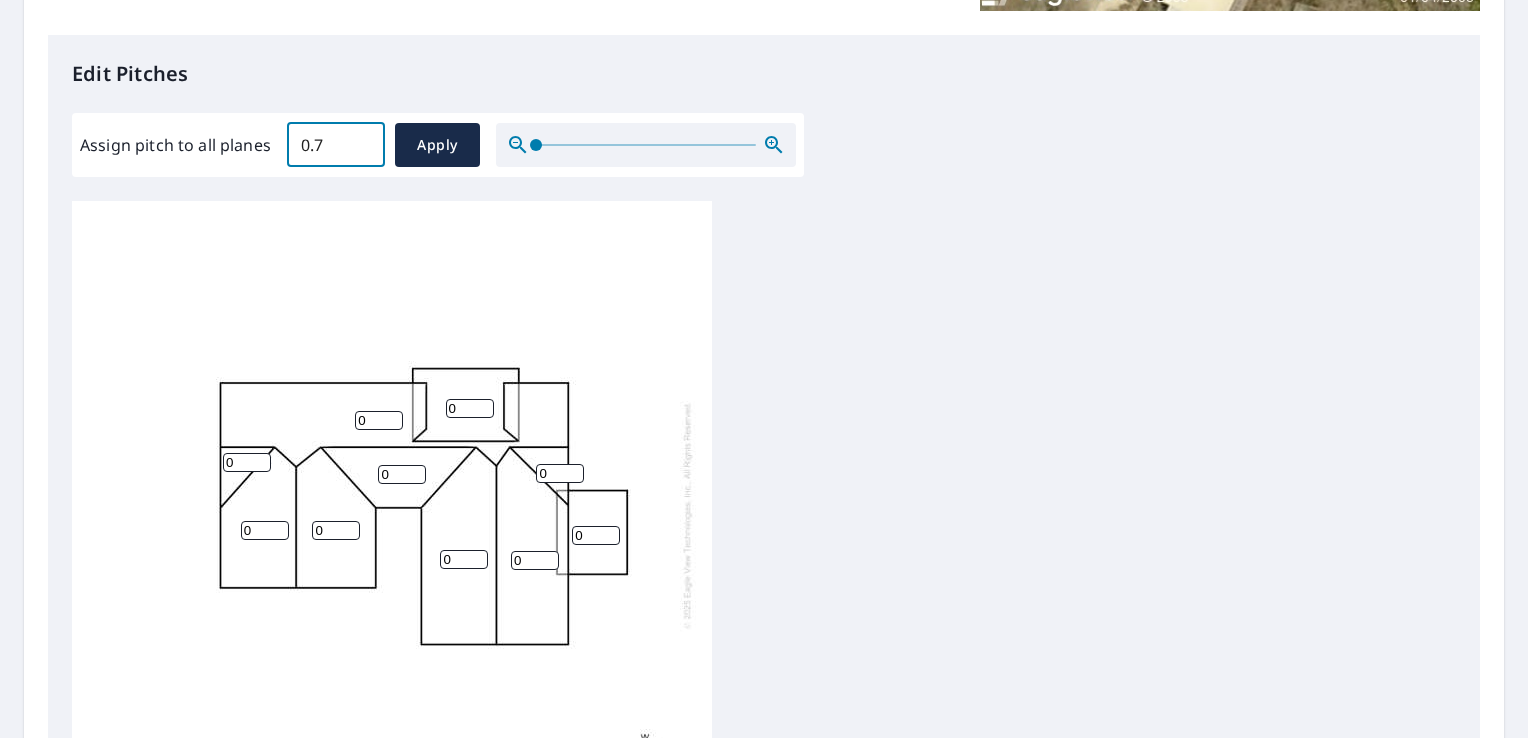 click on "0.7" at bounding box center (336, 145) 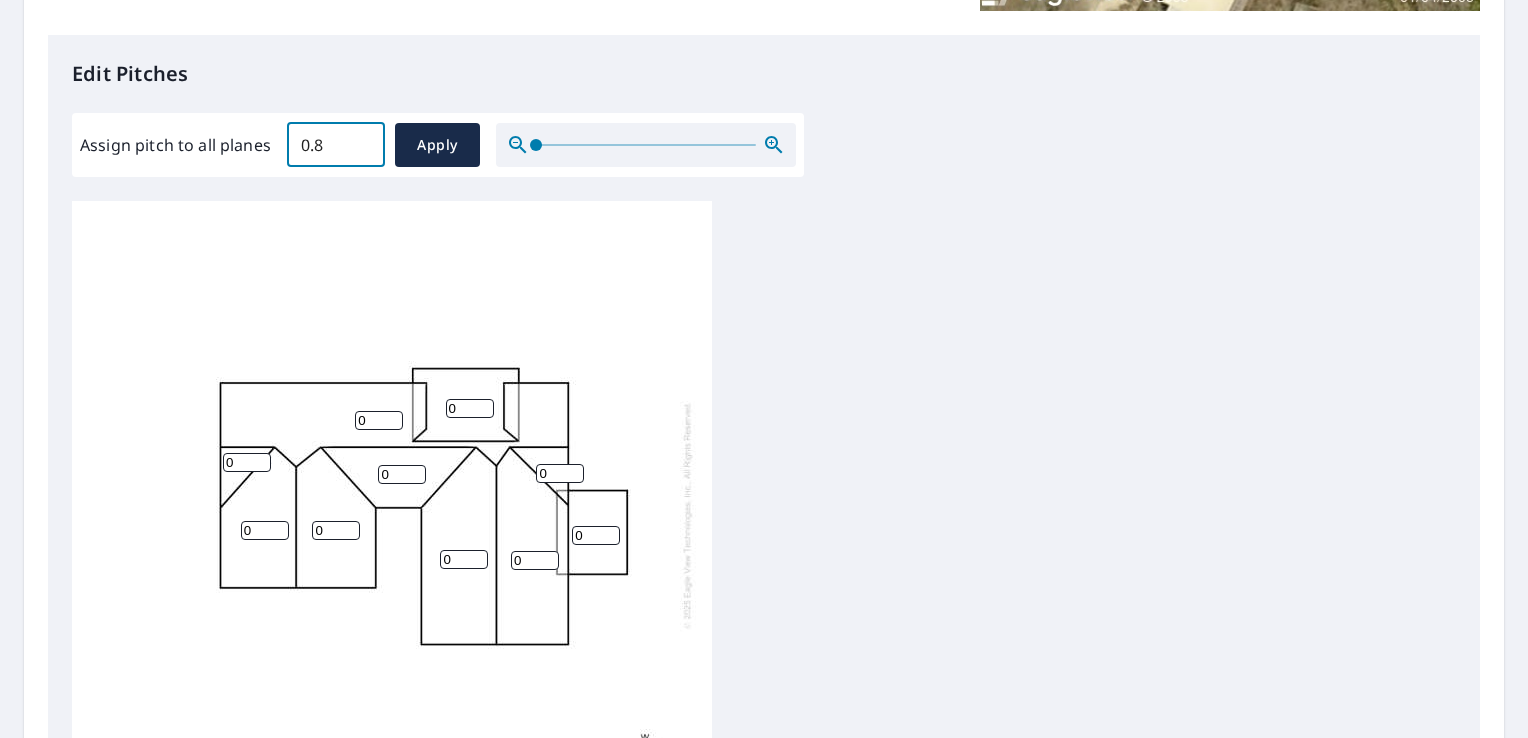 click on "0.8" at bounding box center (336, 145) 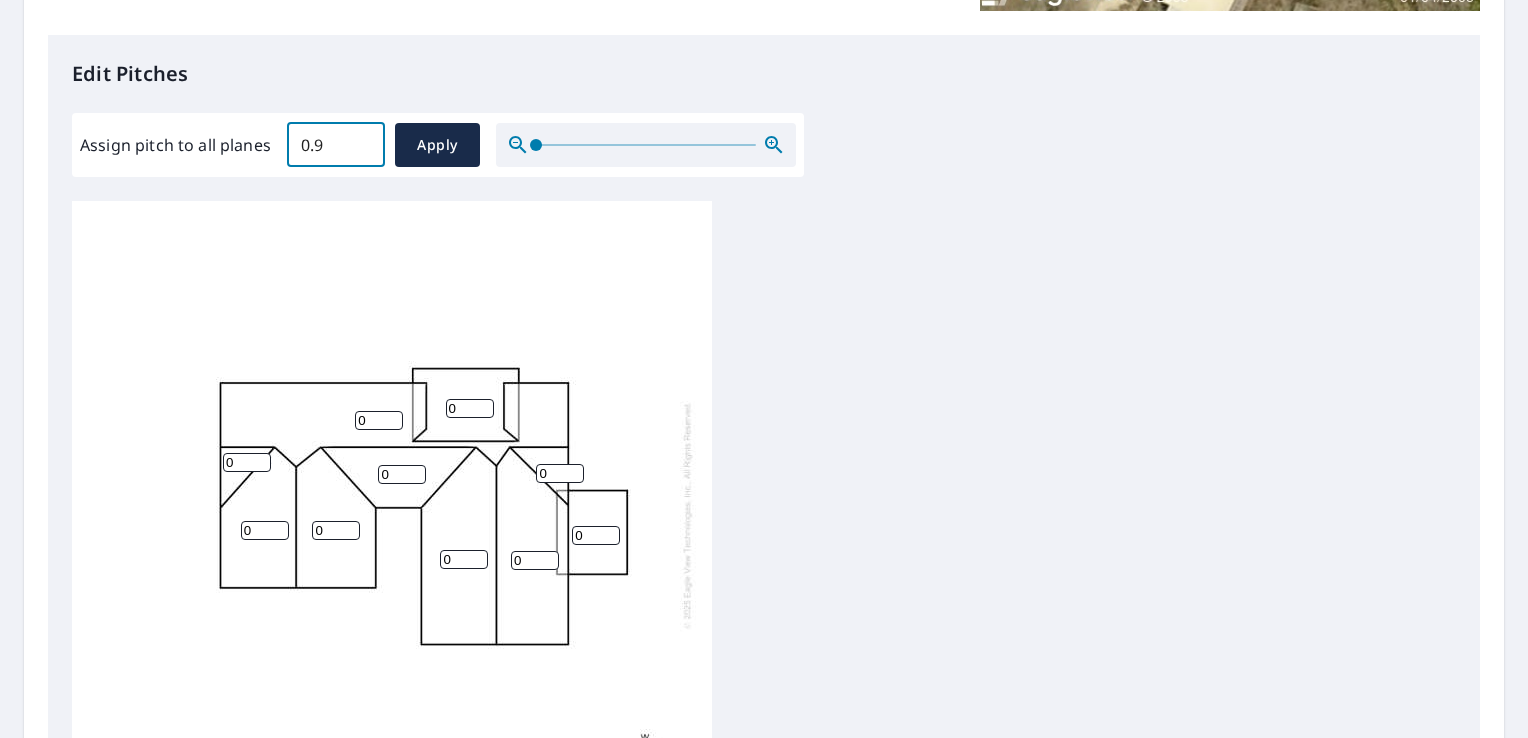 click on "0.9" at bounding box center (336, 145) 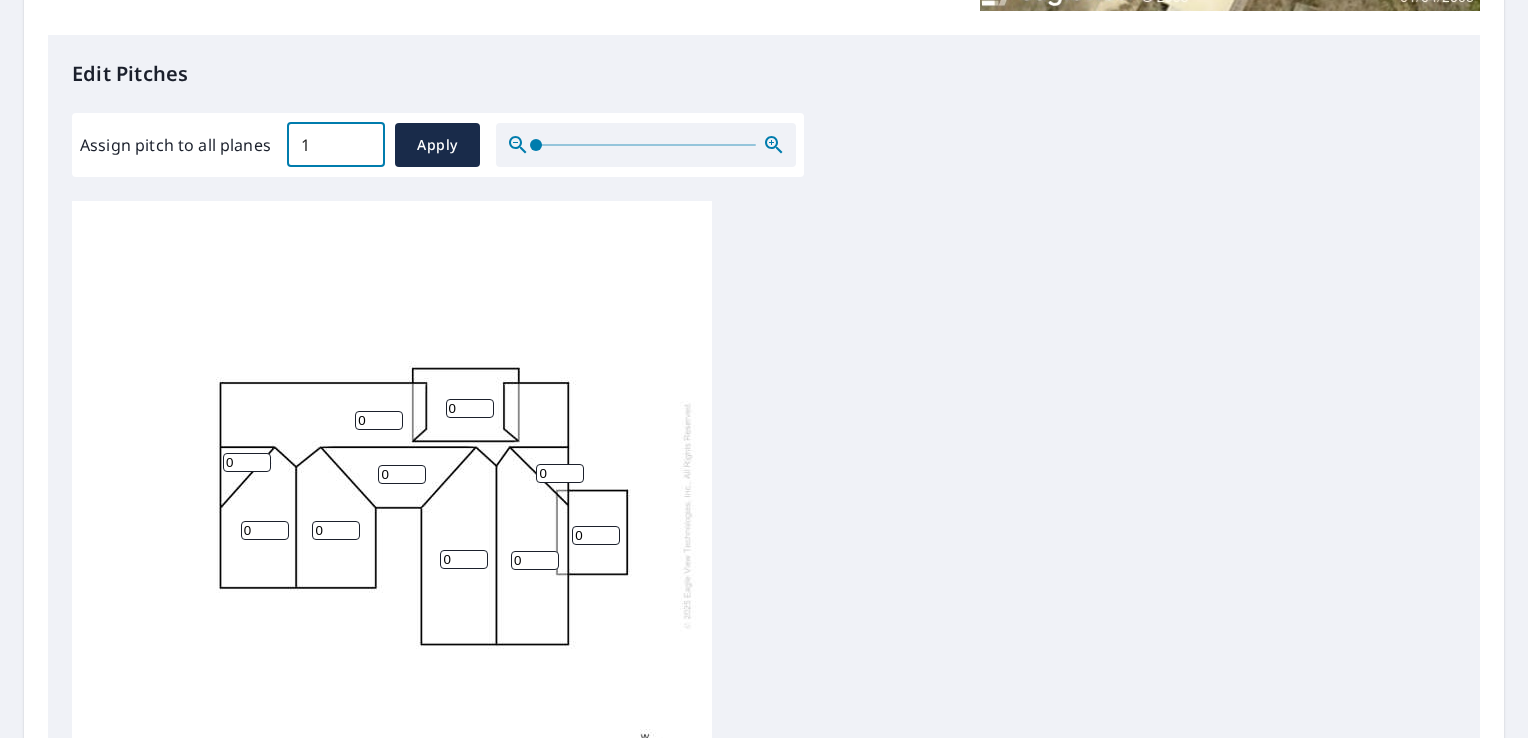click on "1" at bounding box center (336, 145) 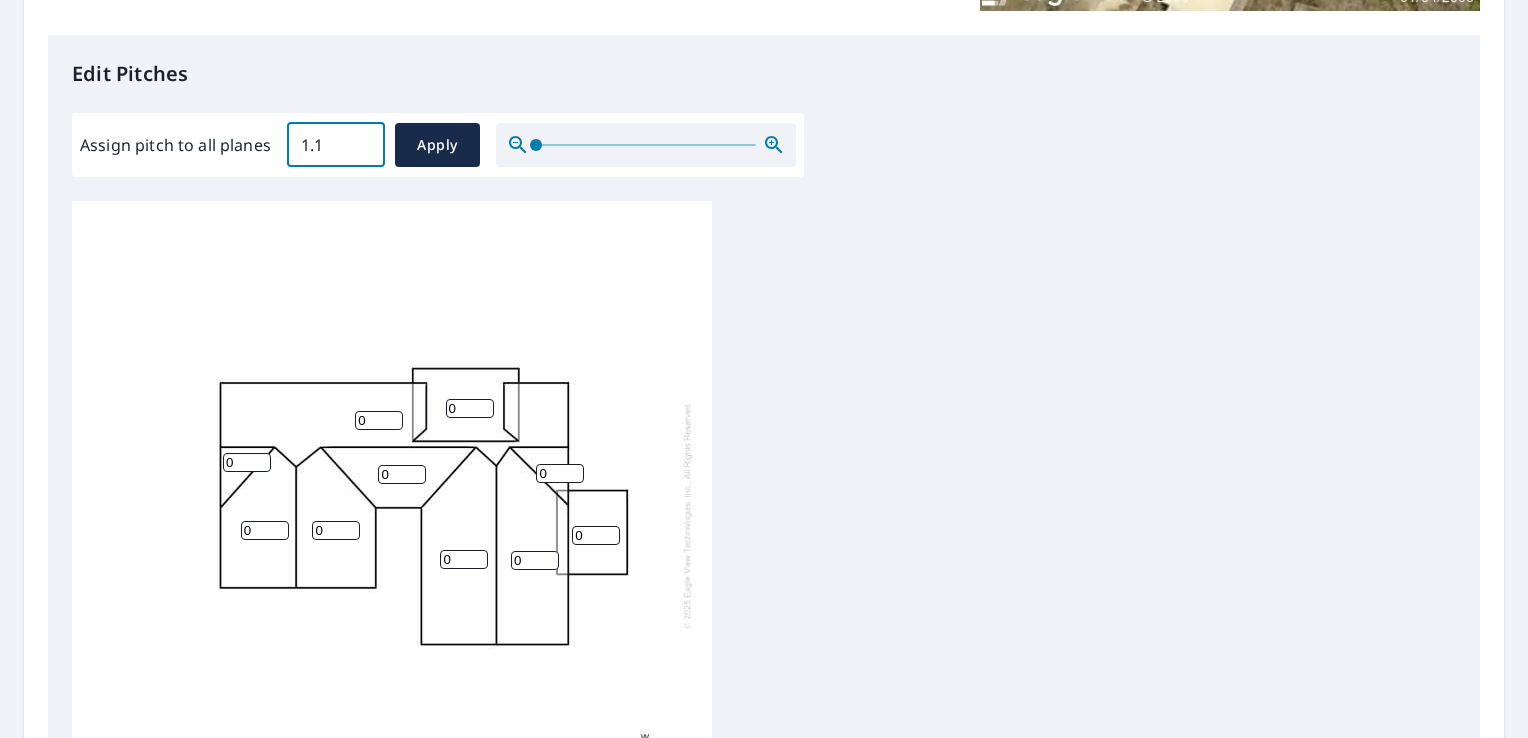 click on "1.1" at bounding box center (336, 145) 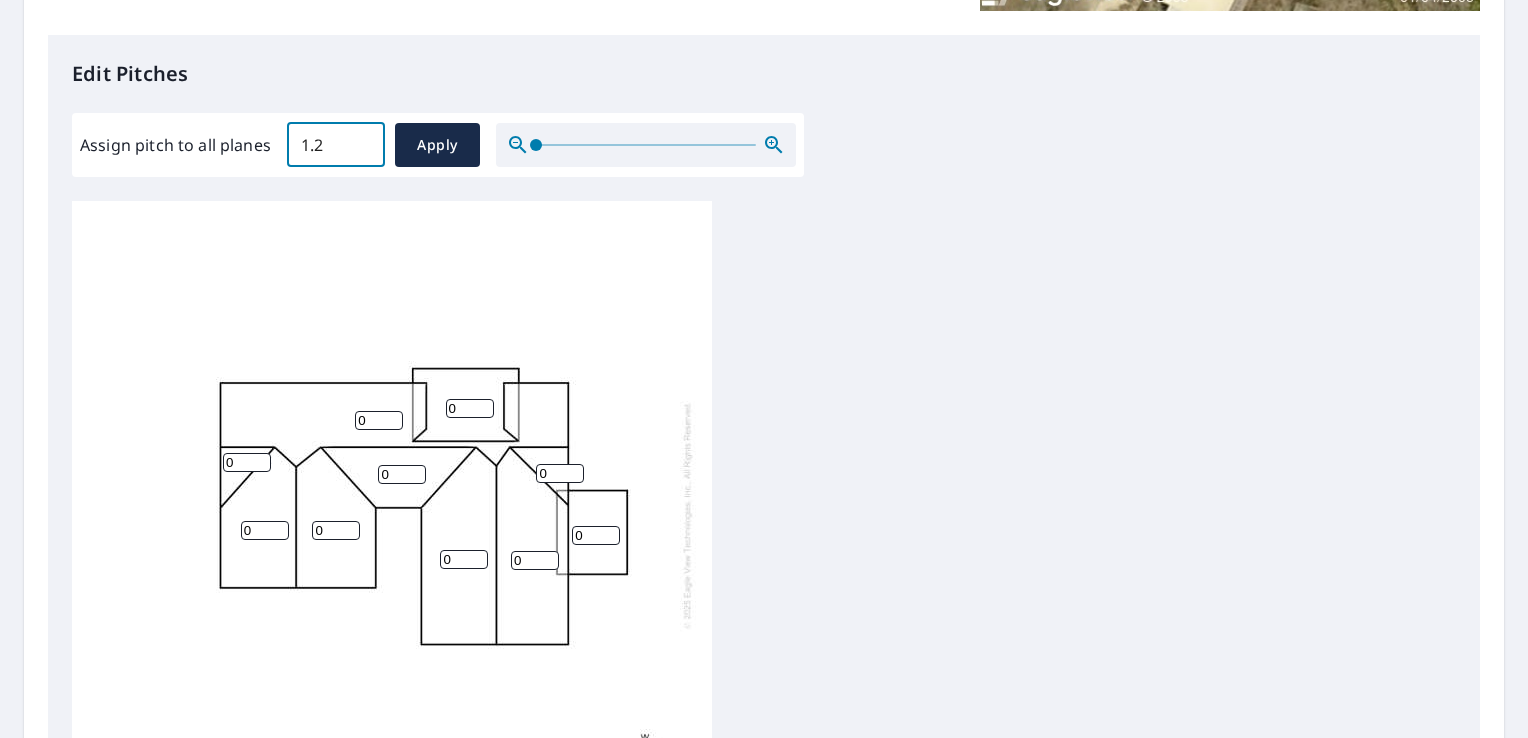 click on "1.2" at bounding box center (336, 145) 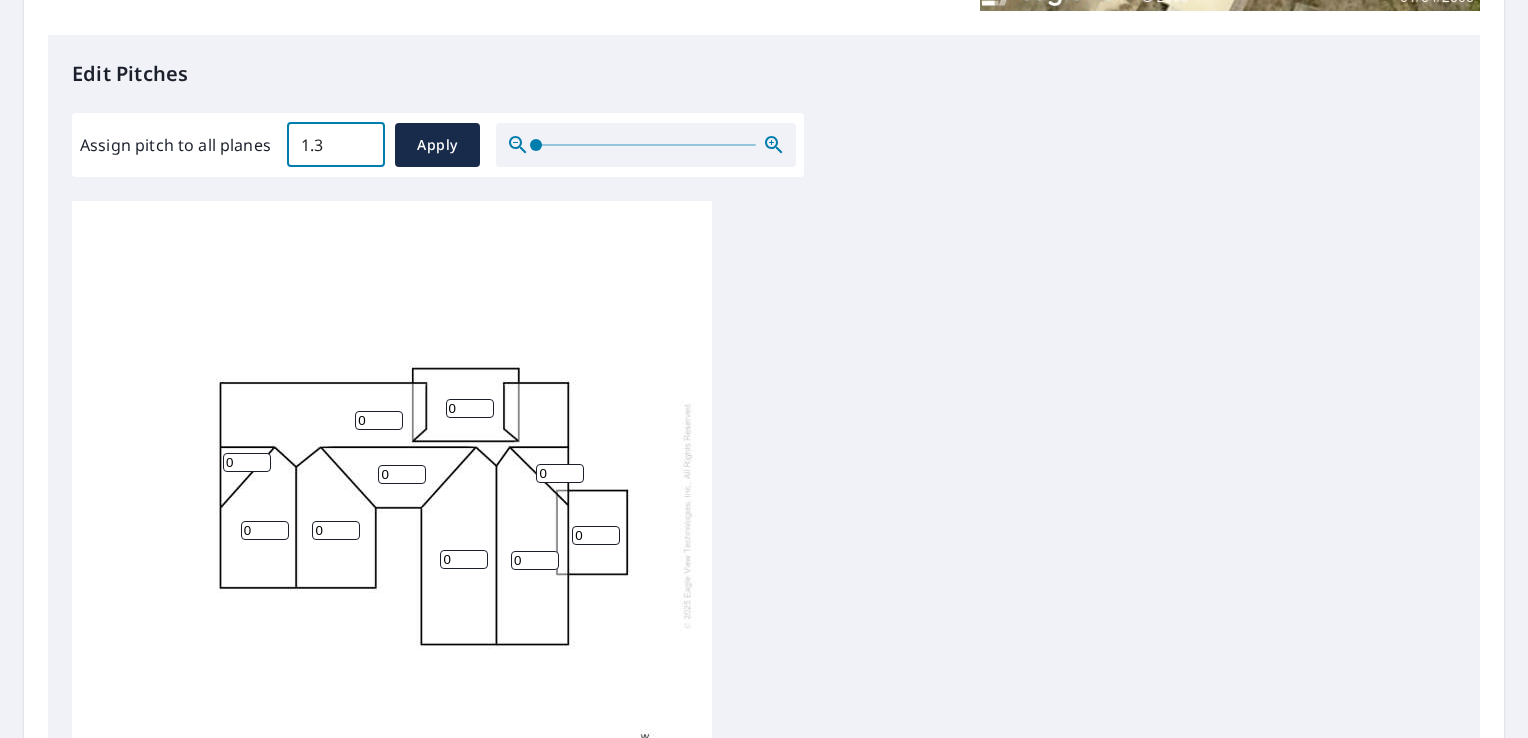 click on "1.3" at bounding box center (336, 145) 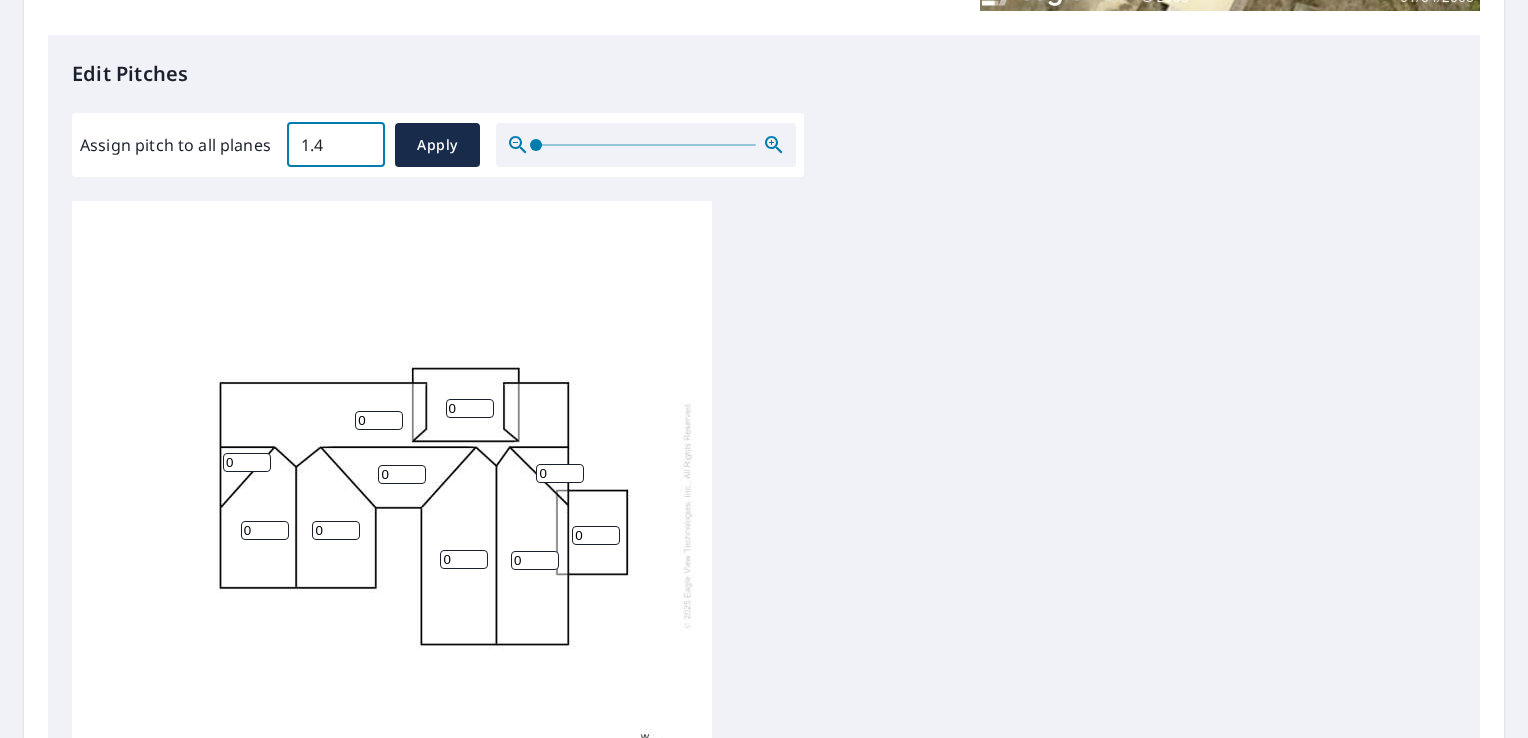 click on "1.4" at bounding box center (336, 145) 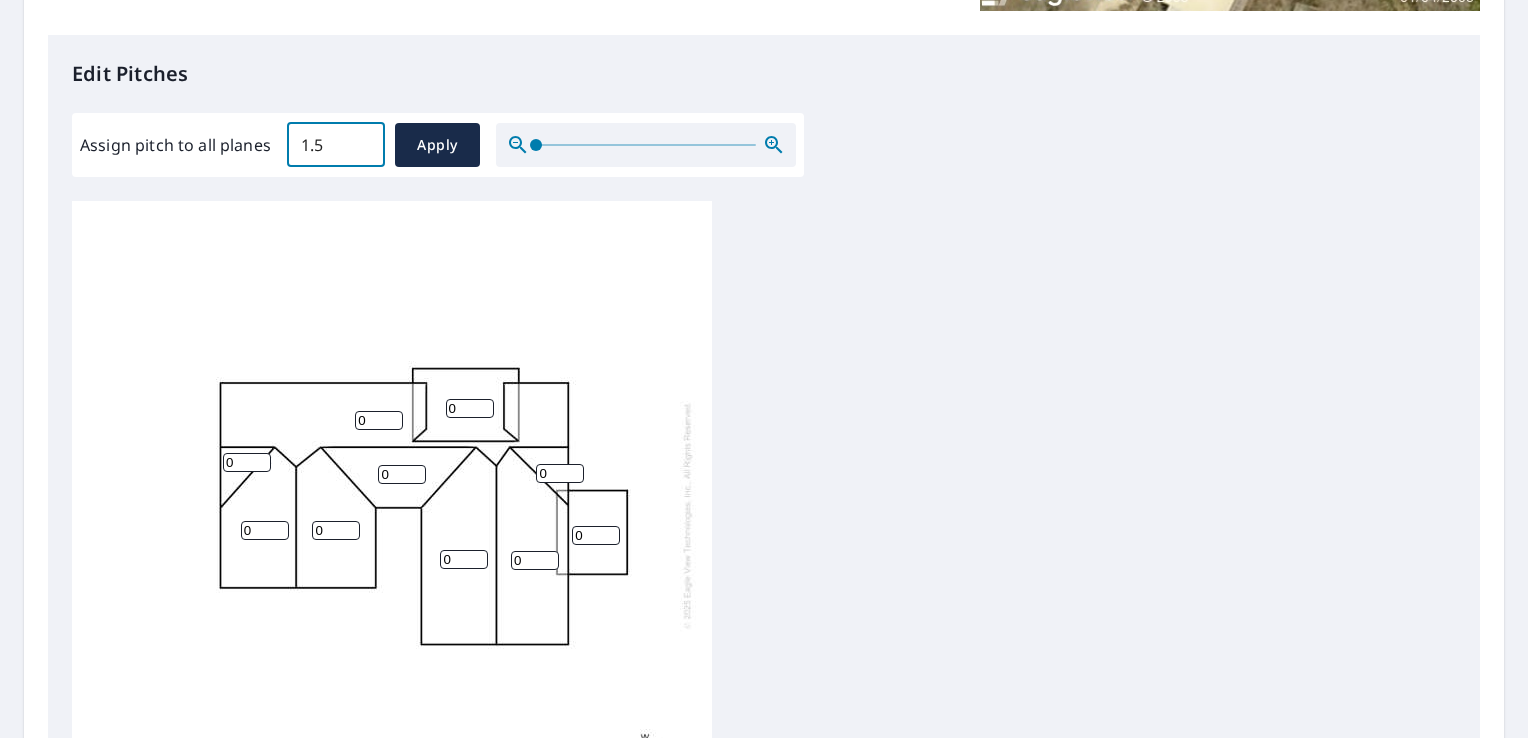 click on "1.5" at bounding box center (336, 145) 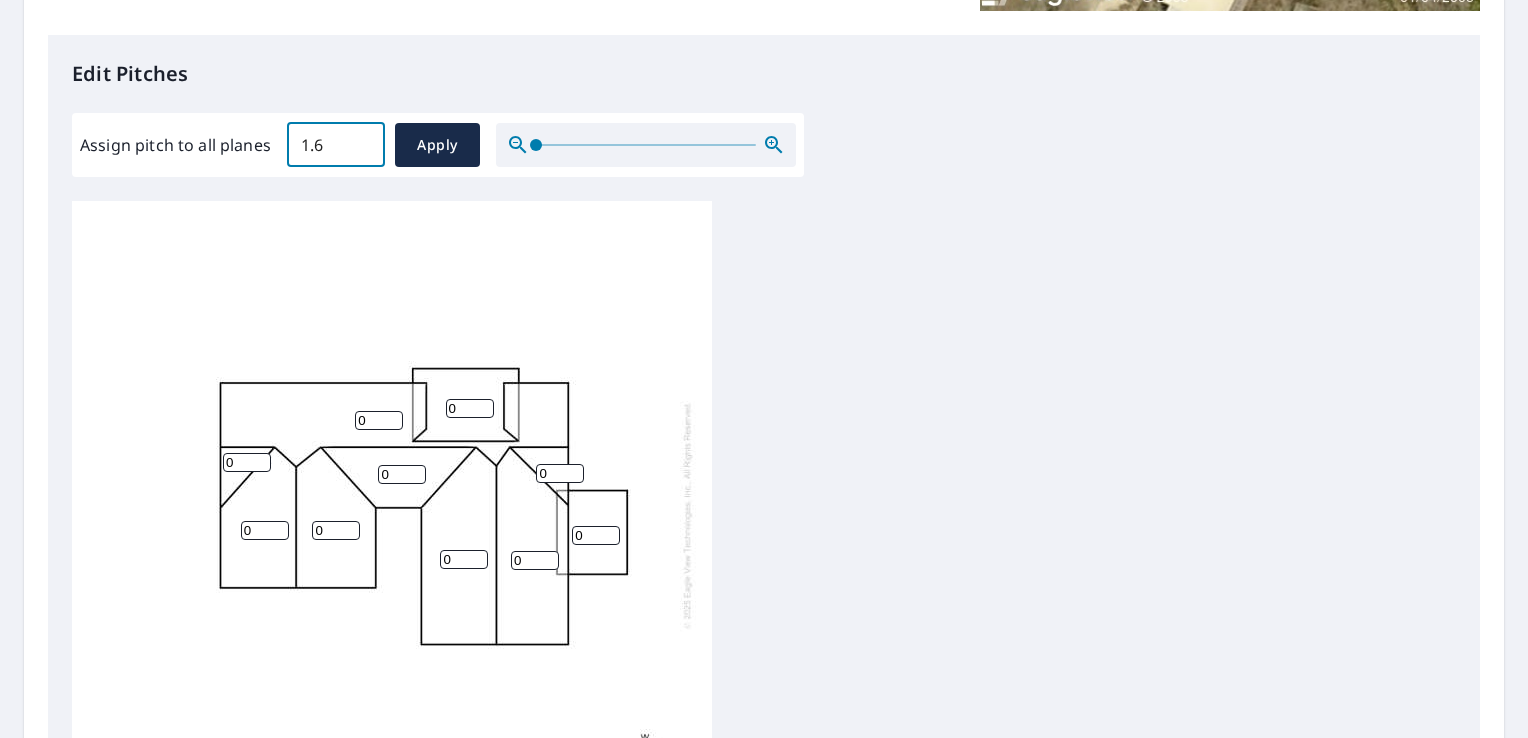 click on "1.6" at bounding box center (336, 145) 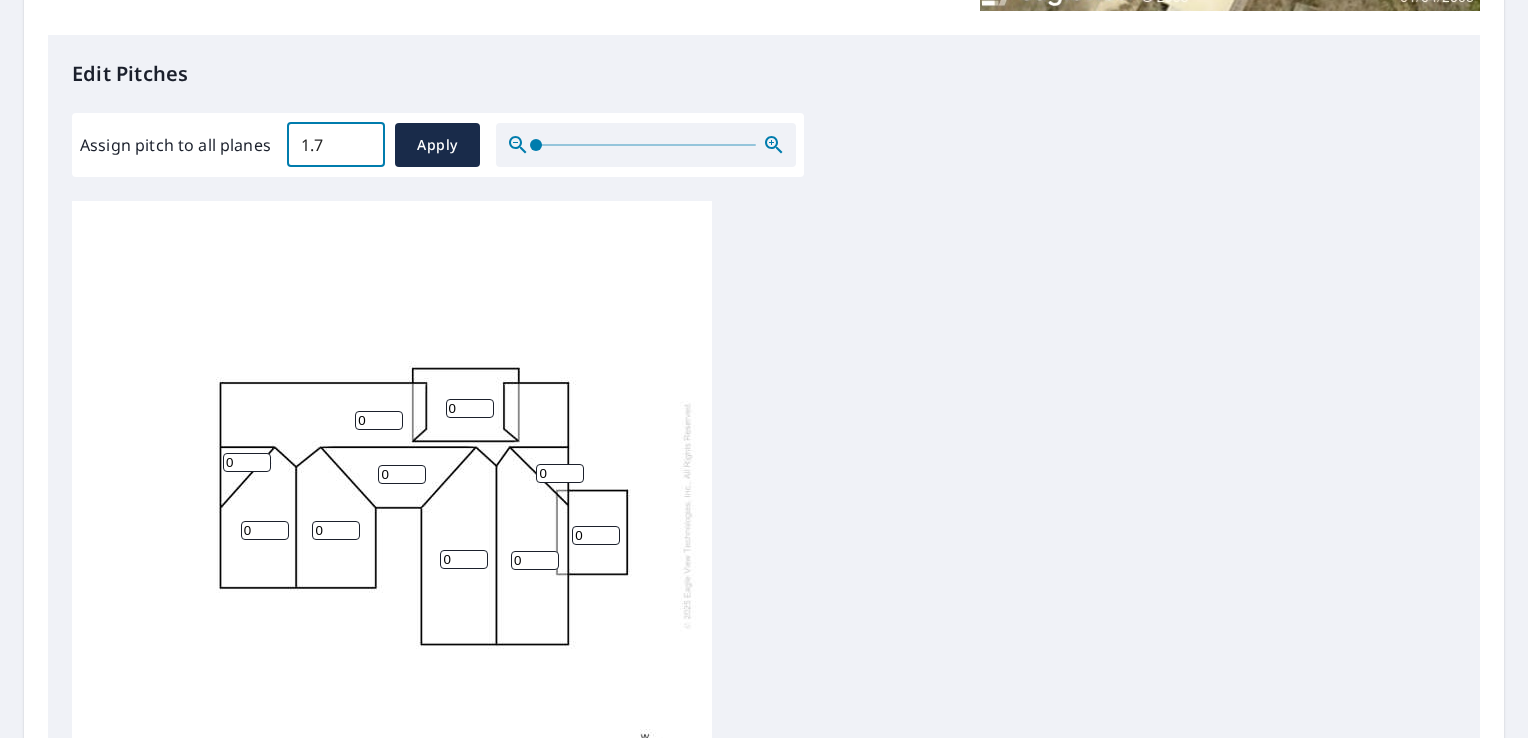 click on "1.7" at bounding box center (336, 145) 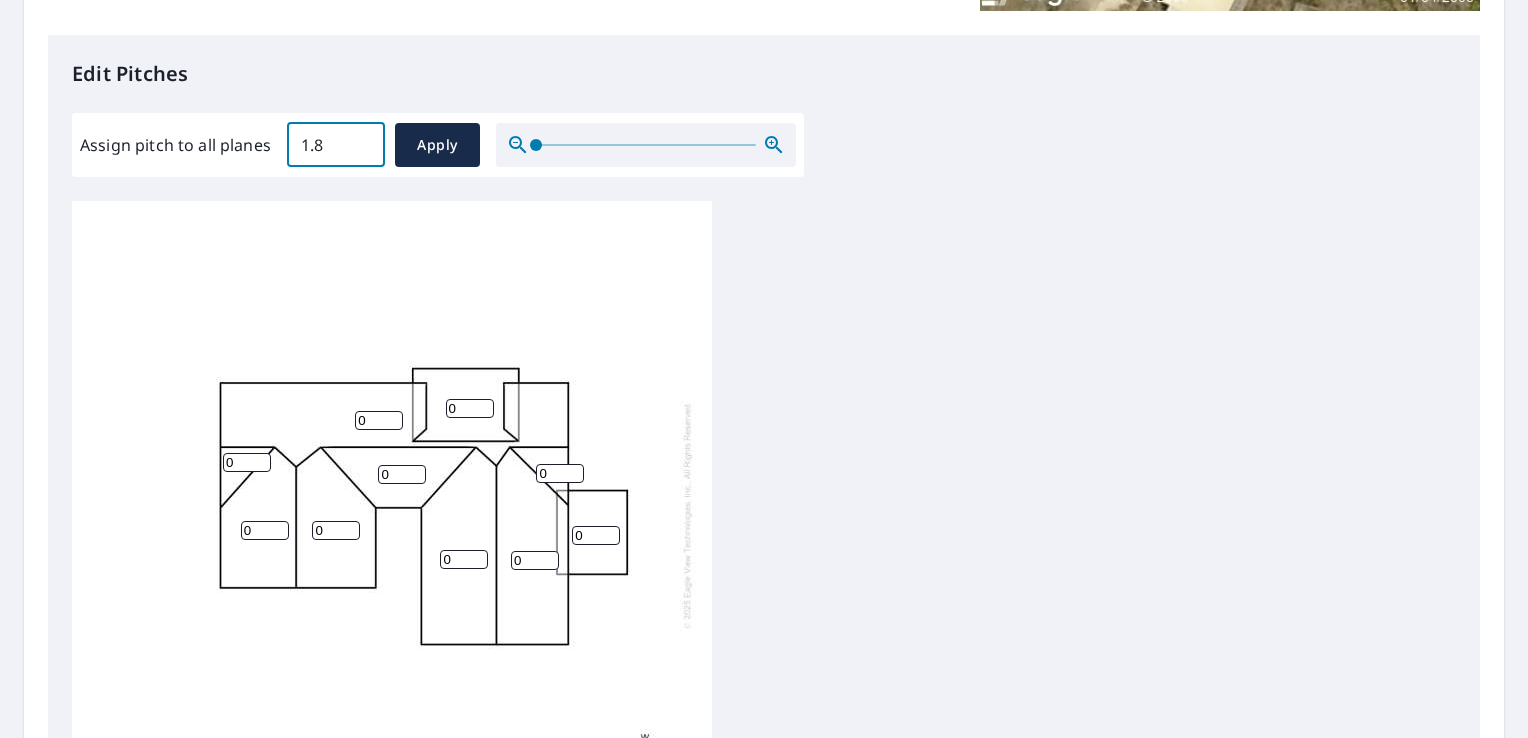 click on "1.8" at bounding box center (336, 145) 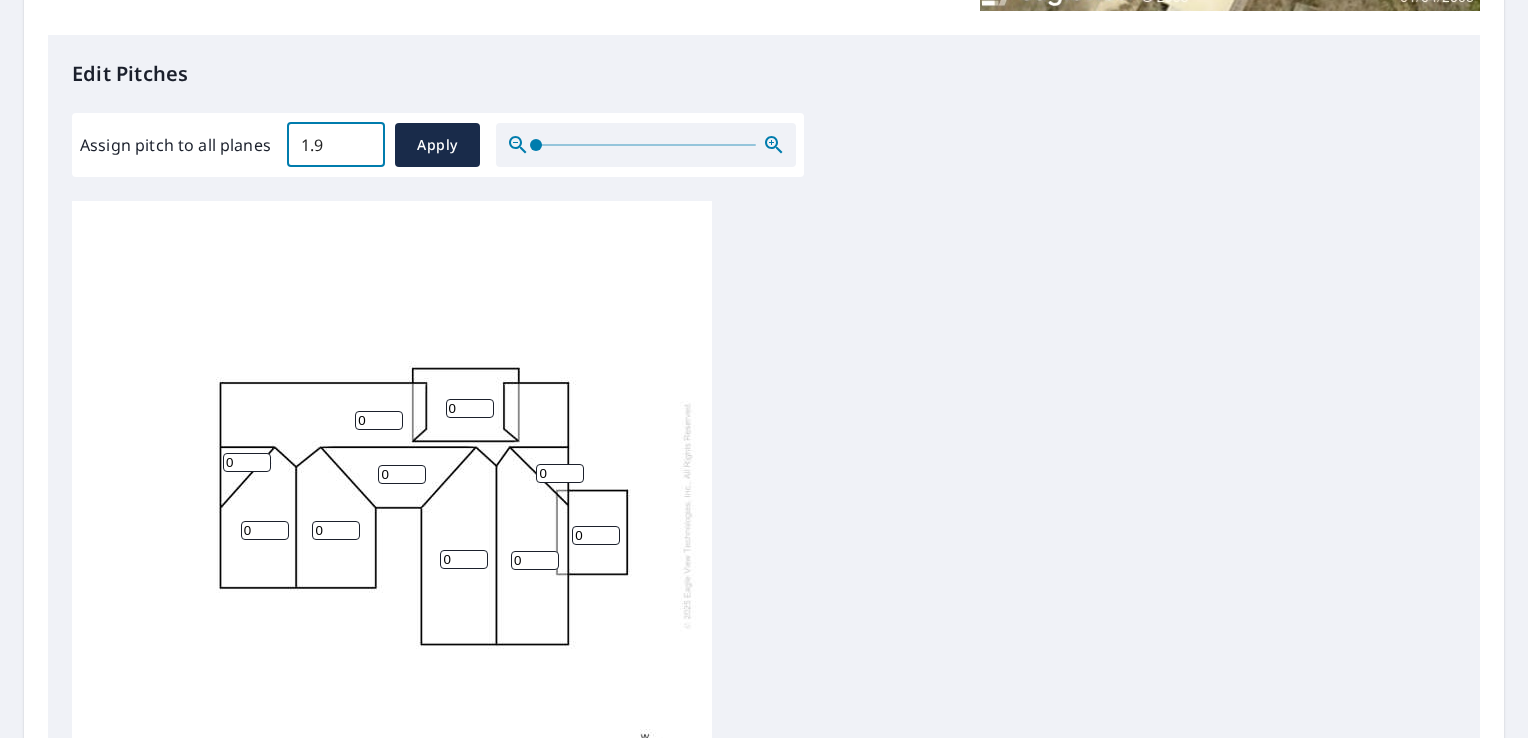 click on "1.9" at bounding box center (336, 145) 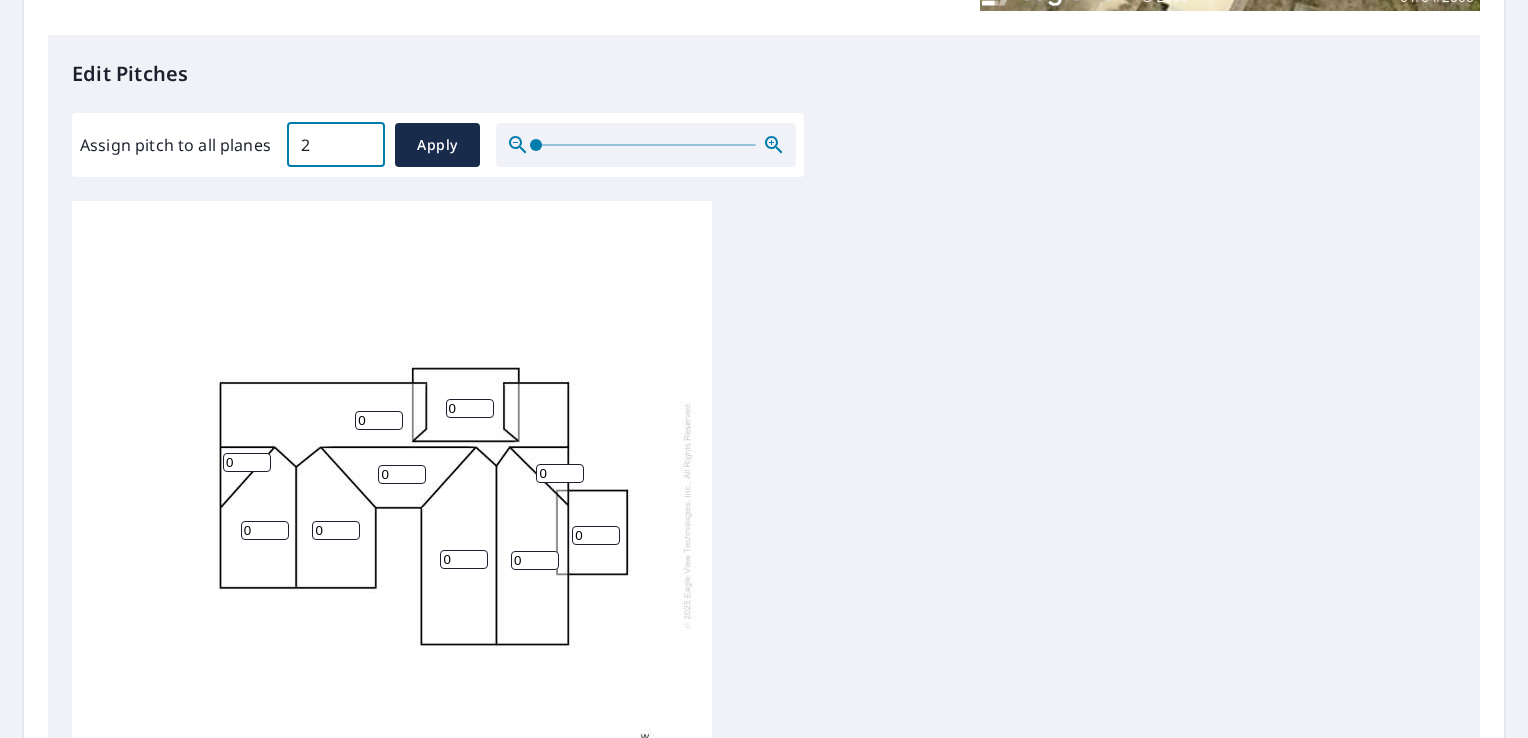 click on "2" at bounding box center (336, 145) 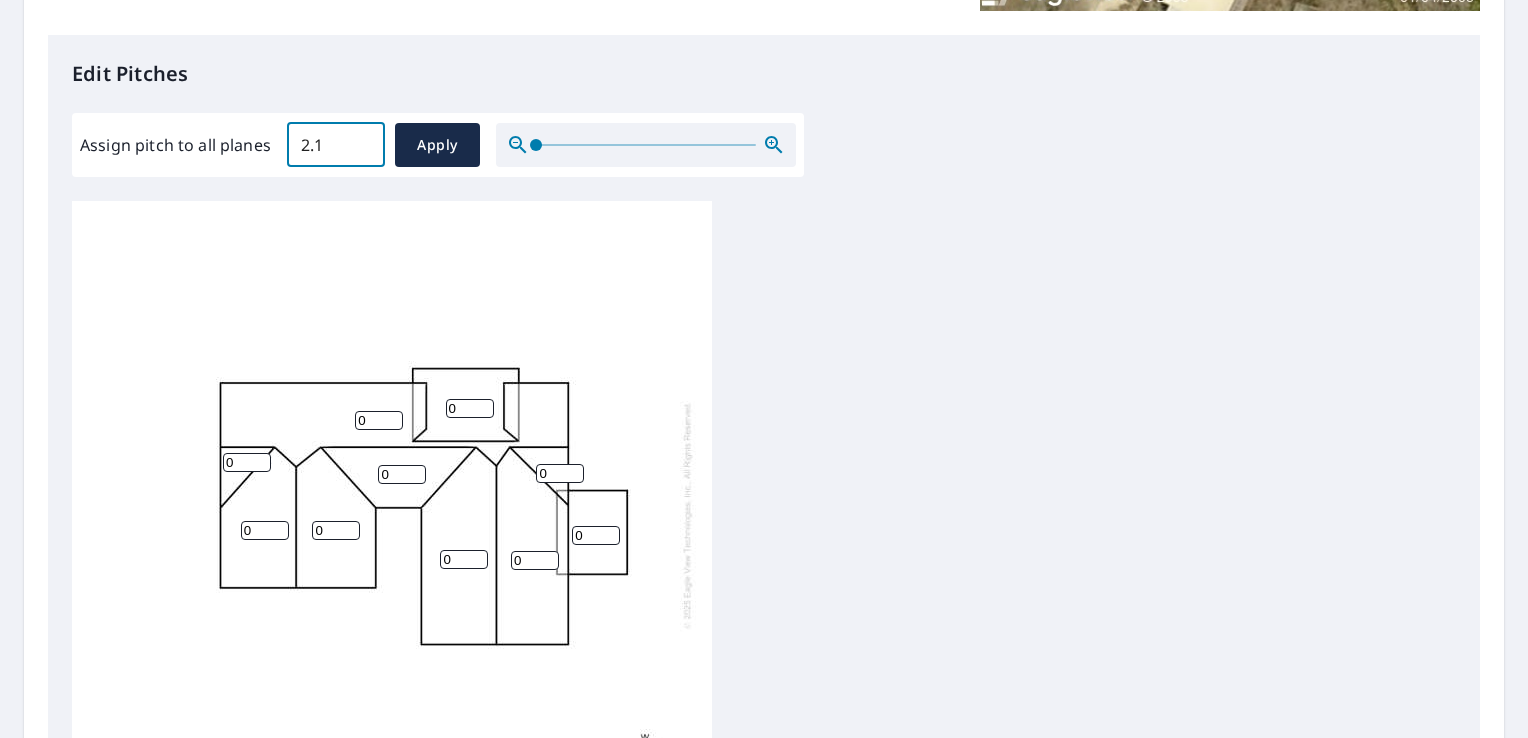 click on "2.1" at bounding box center (336, 145) 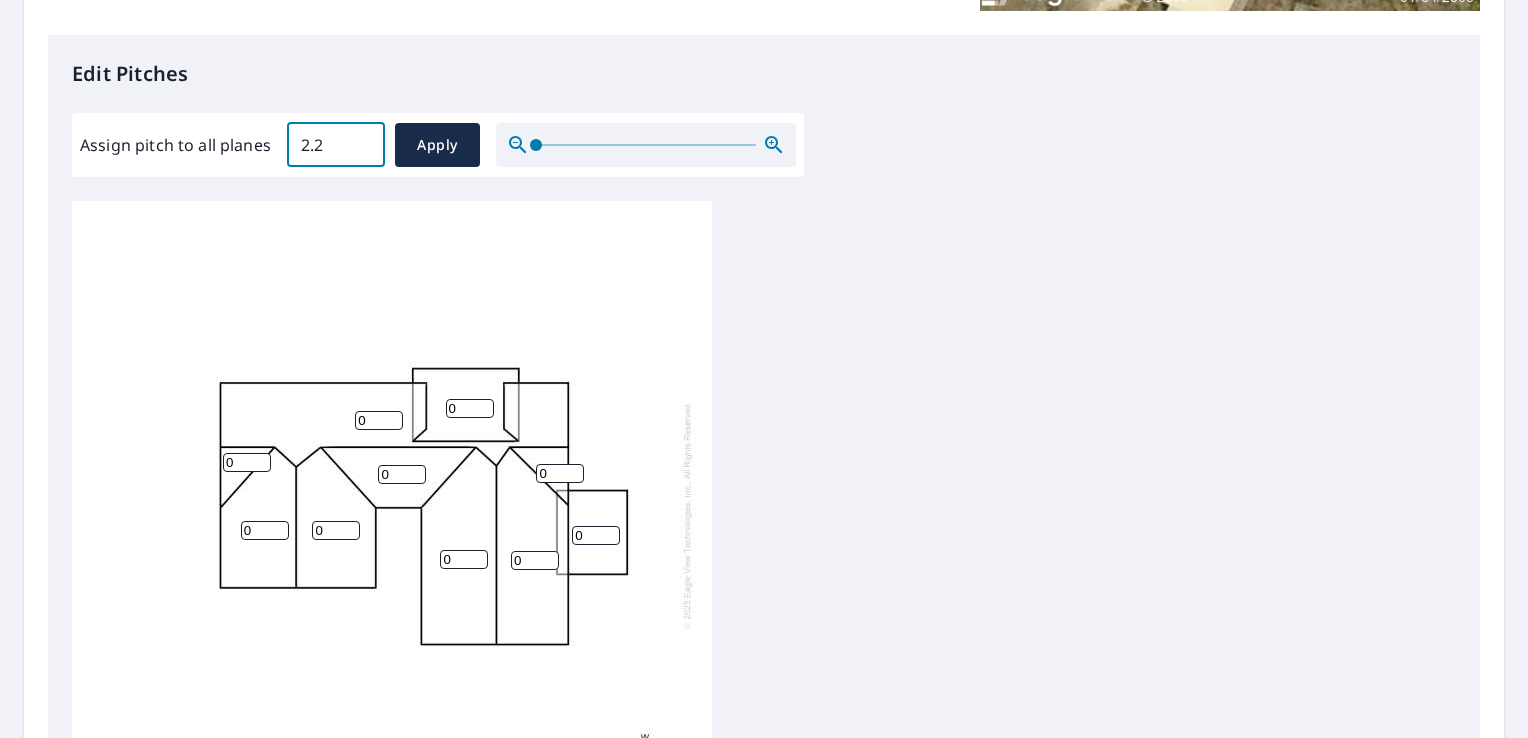 click on "2.2" at bounding box center [336, 145] 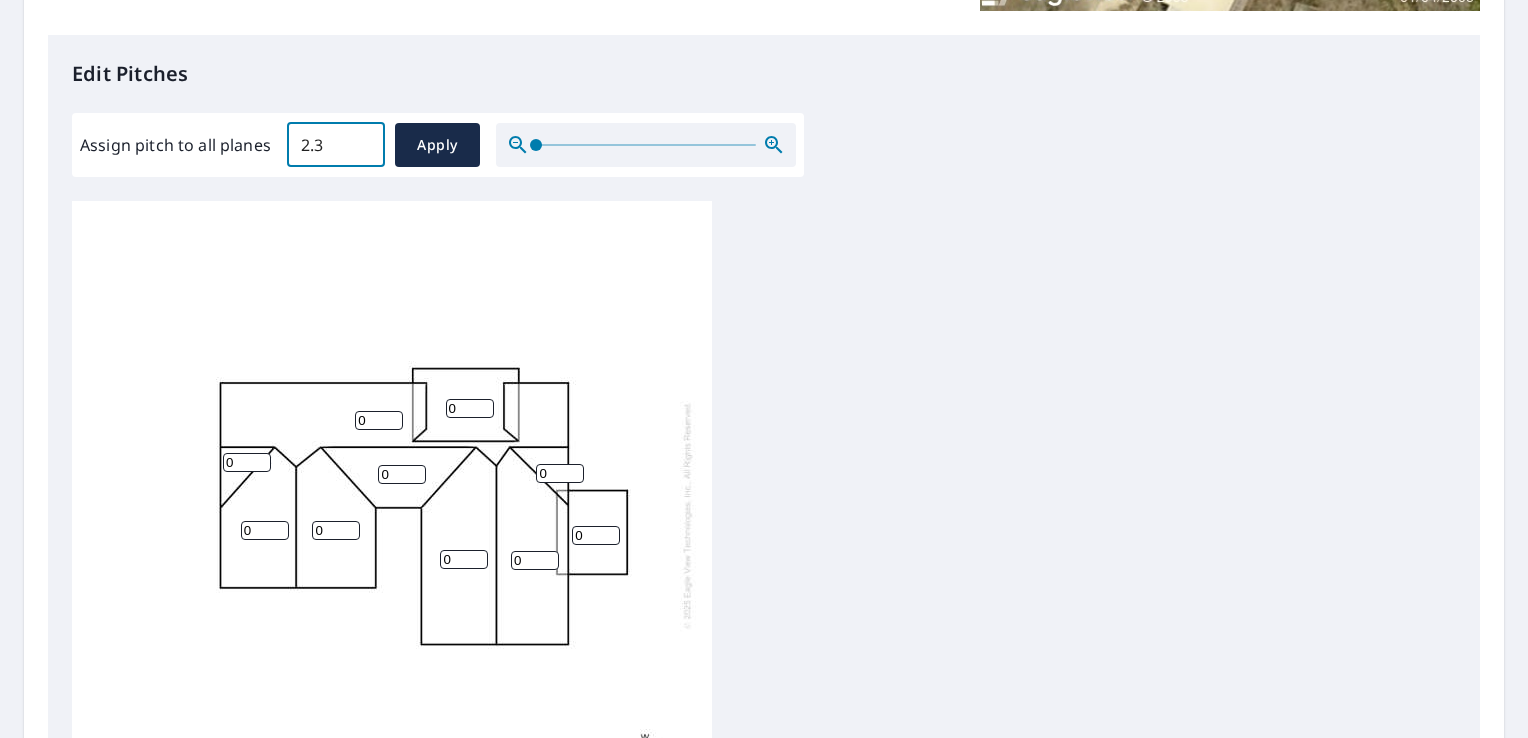 click on "2.3" at bounding box center (336, 145) 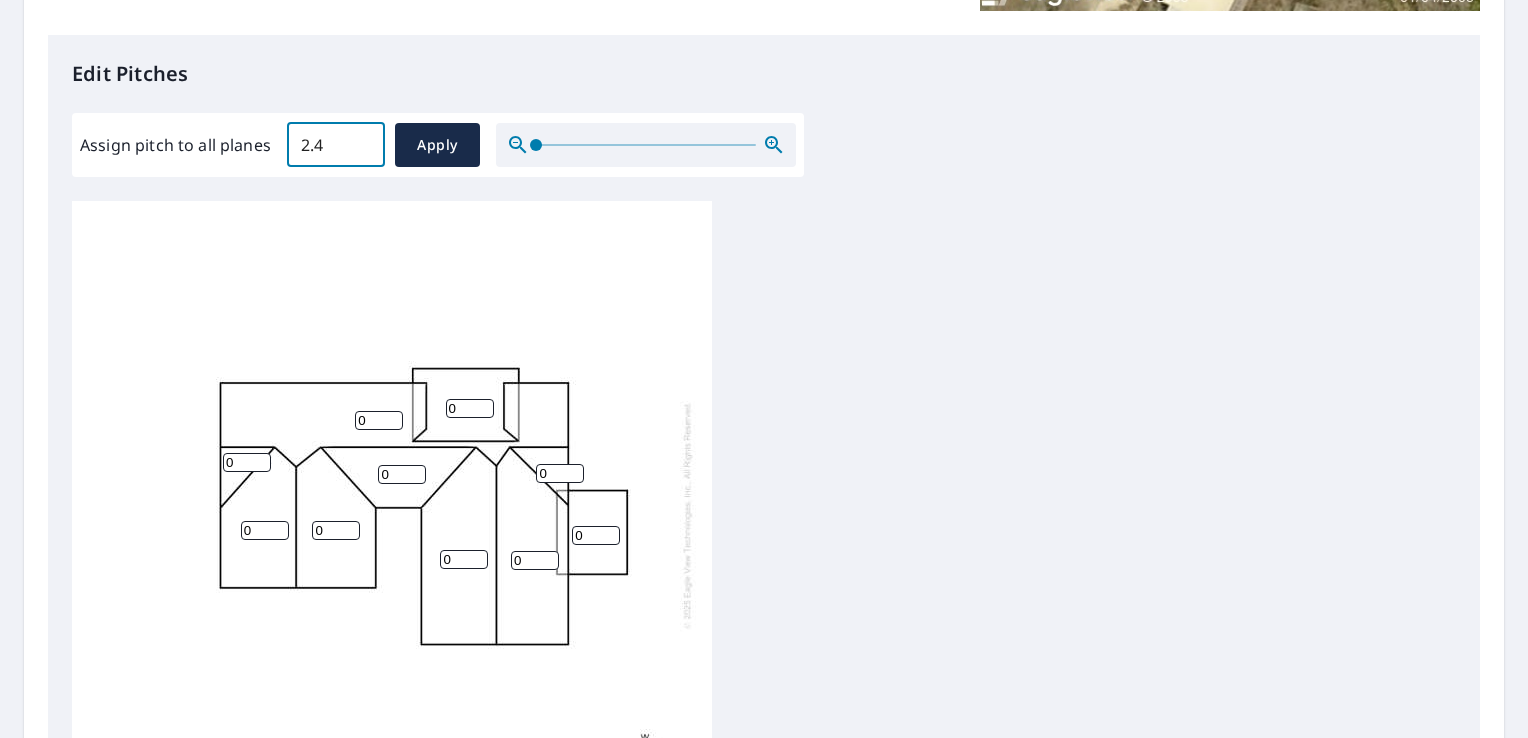 click on "2.4" at bounding box center (336, 145) 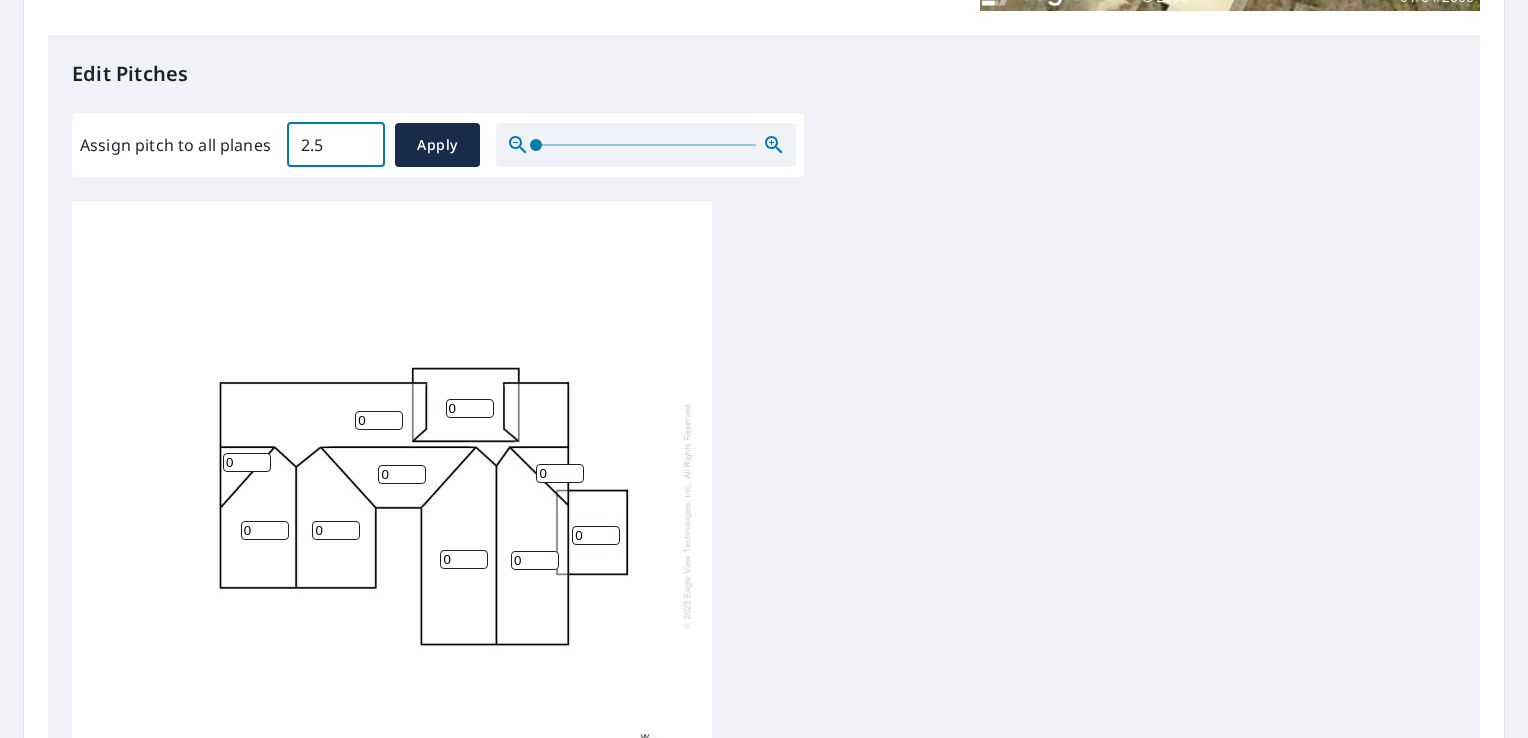 click on "2.5" at bounding box center (336, 145) 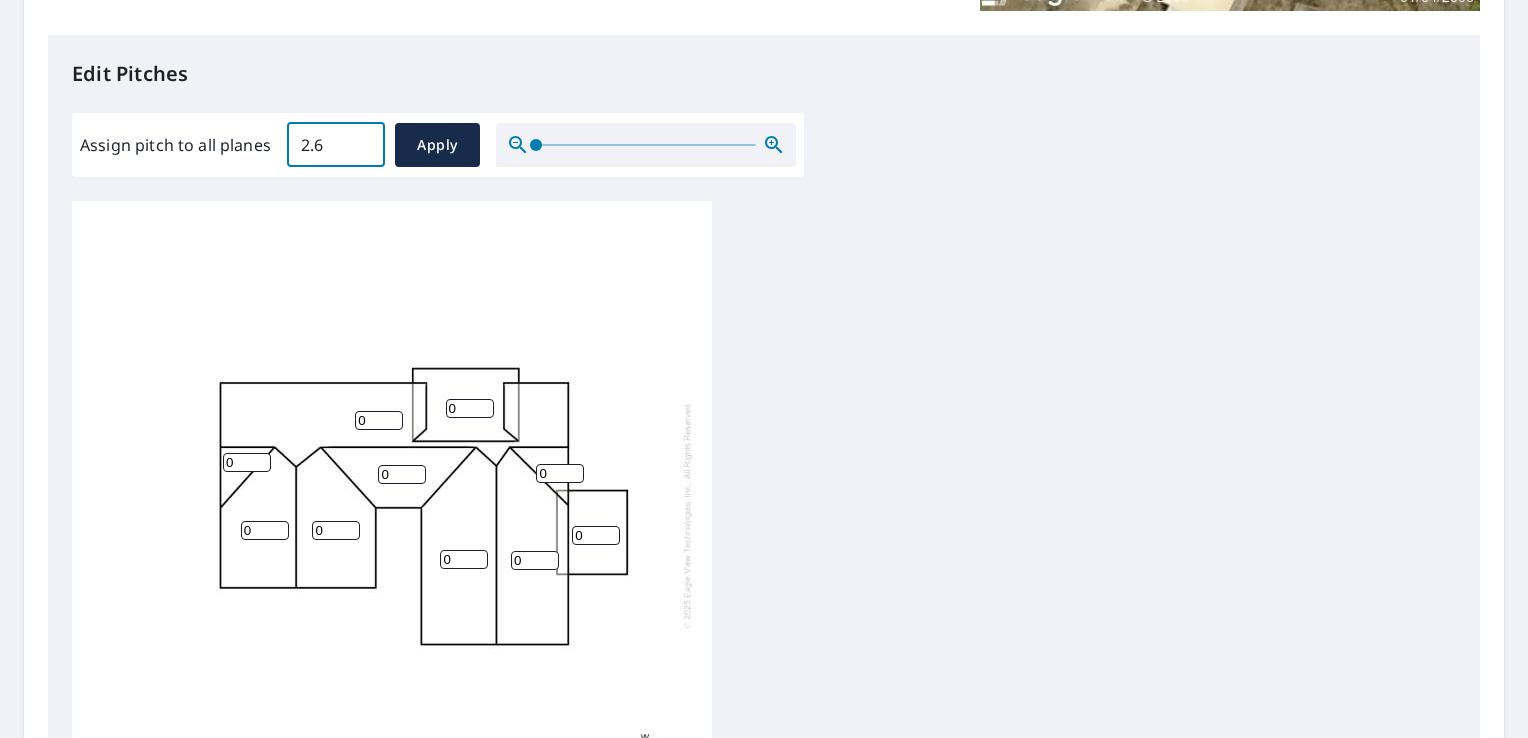 click on "2.6" at bounding box center [336, 145] 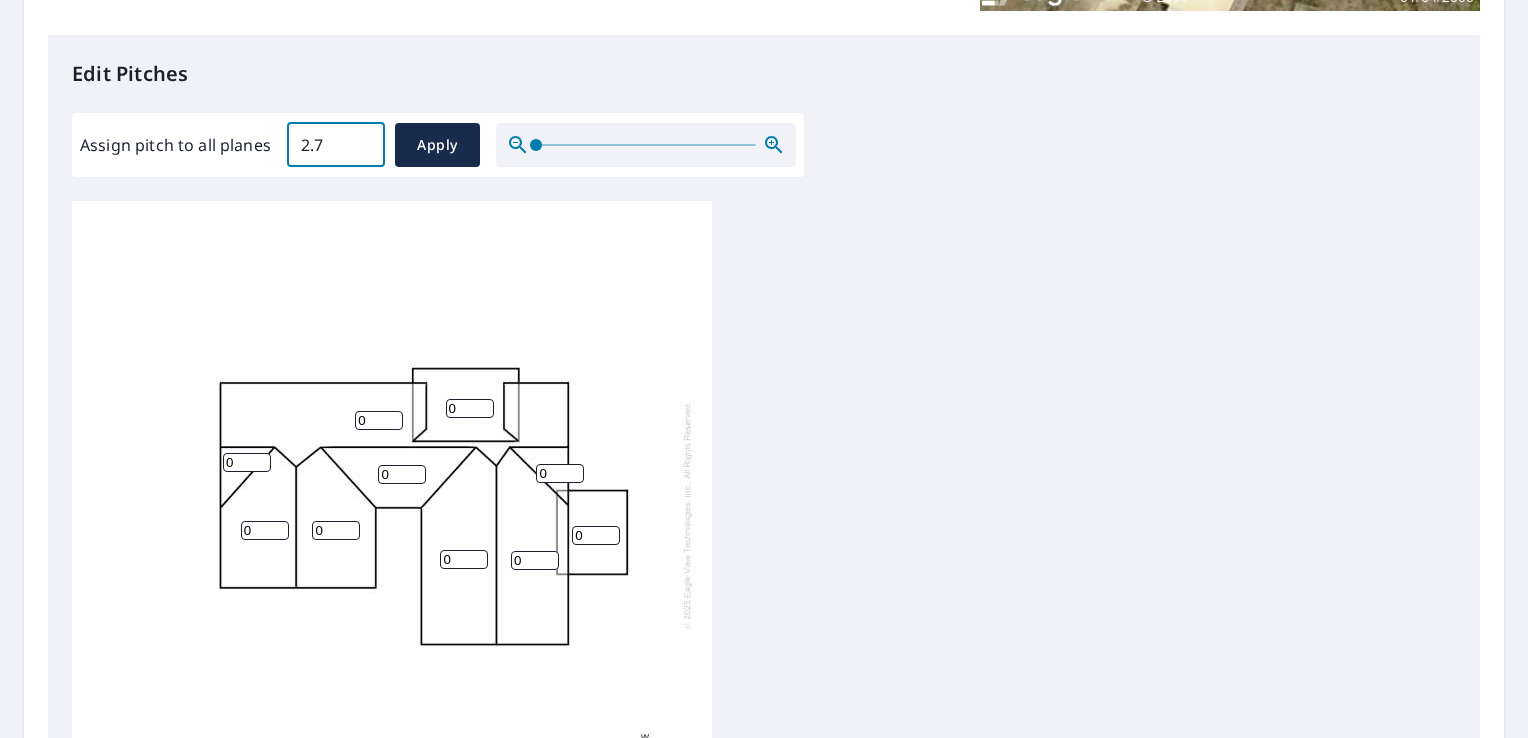 click on "2.7" at bounding box center [336, 145] 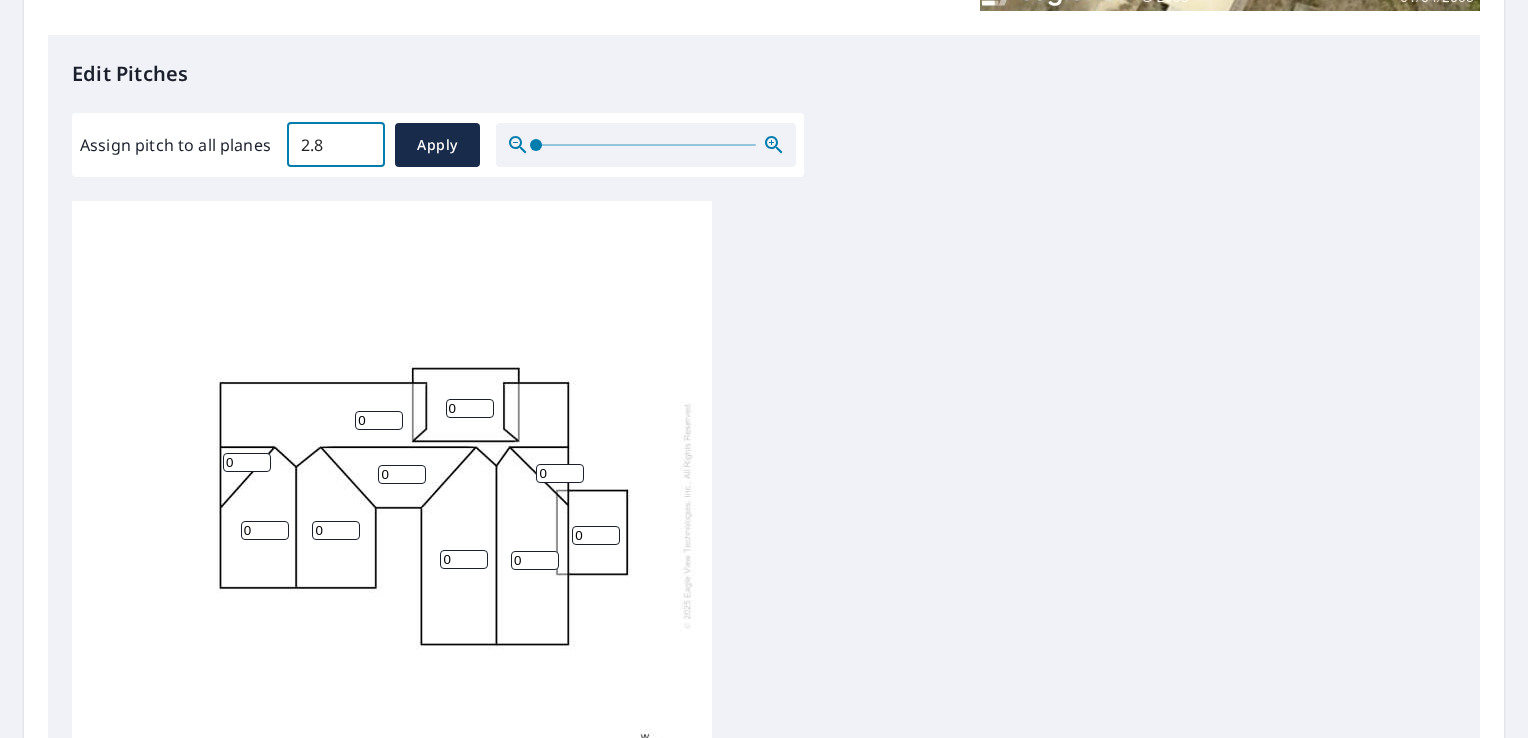 click on "2.8" at bounding box center (336, 145) 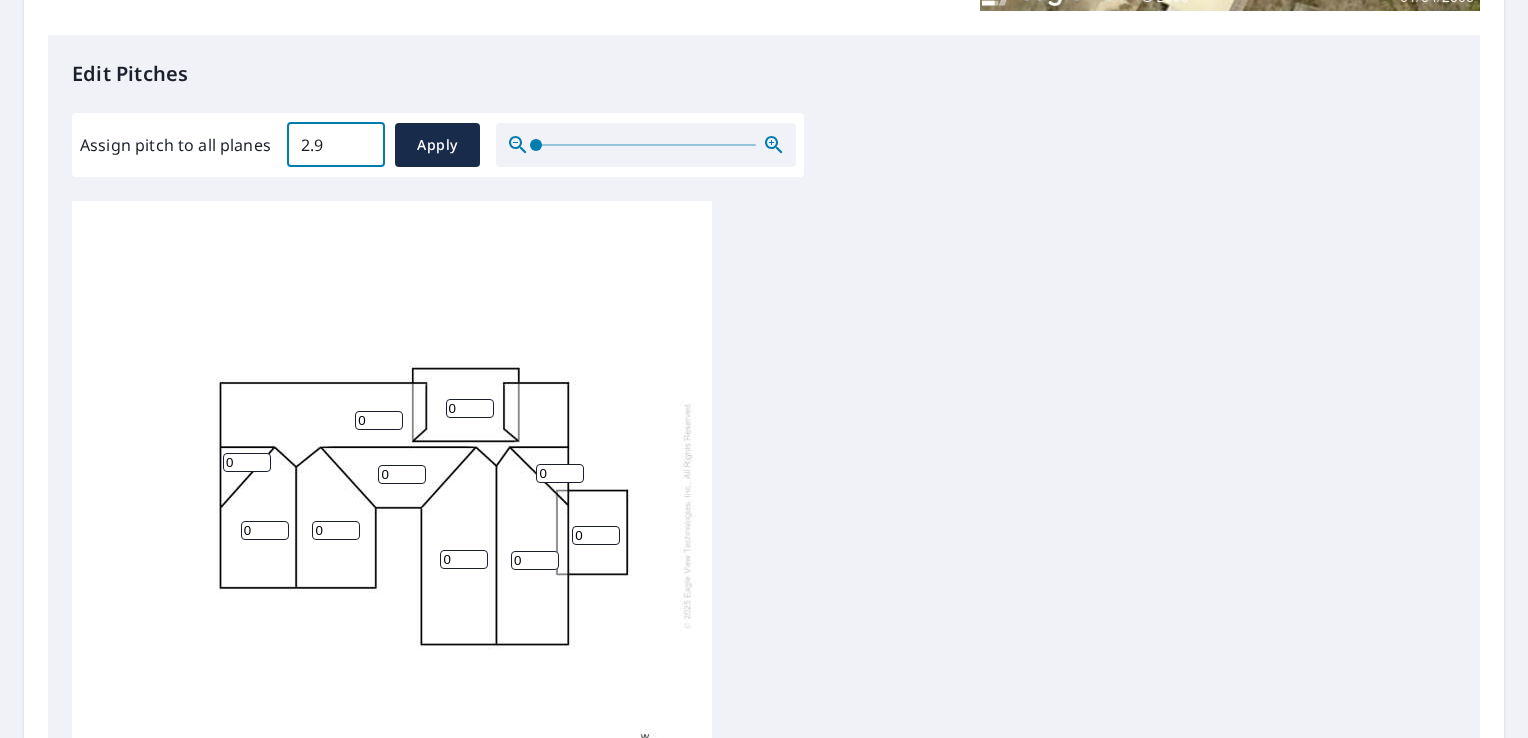 click on "2.9" at bounding box center [336, 145] 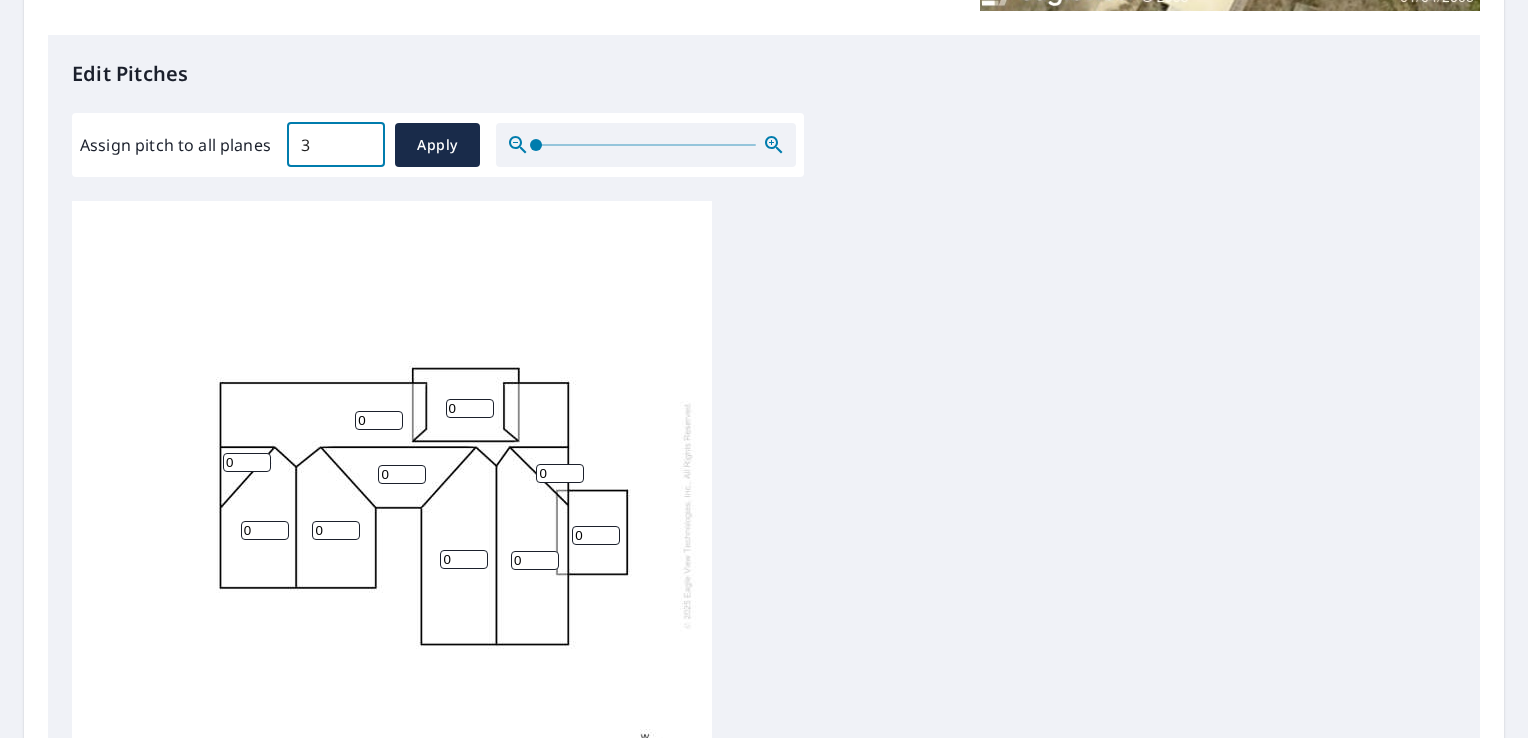 click on "3" at bounding box center (336, 145) 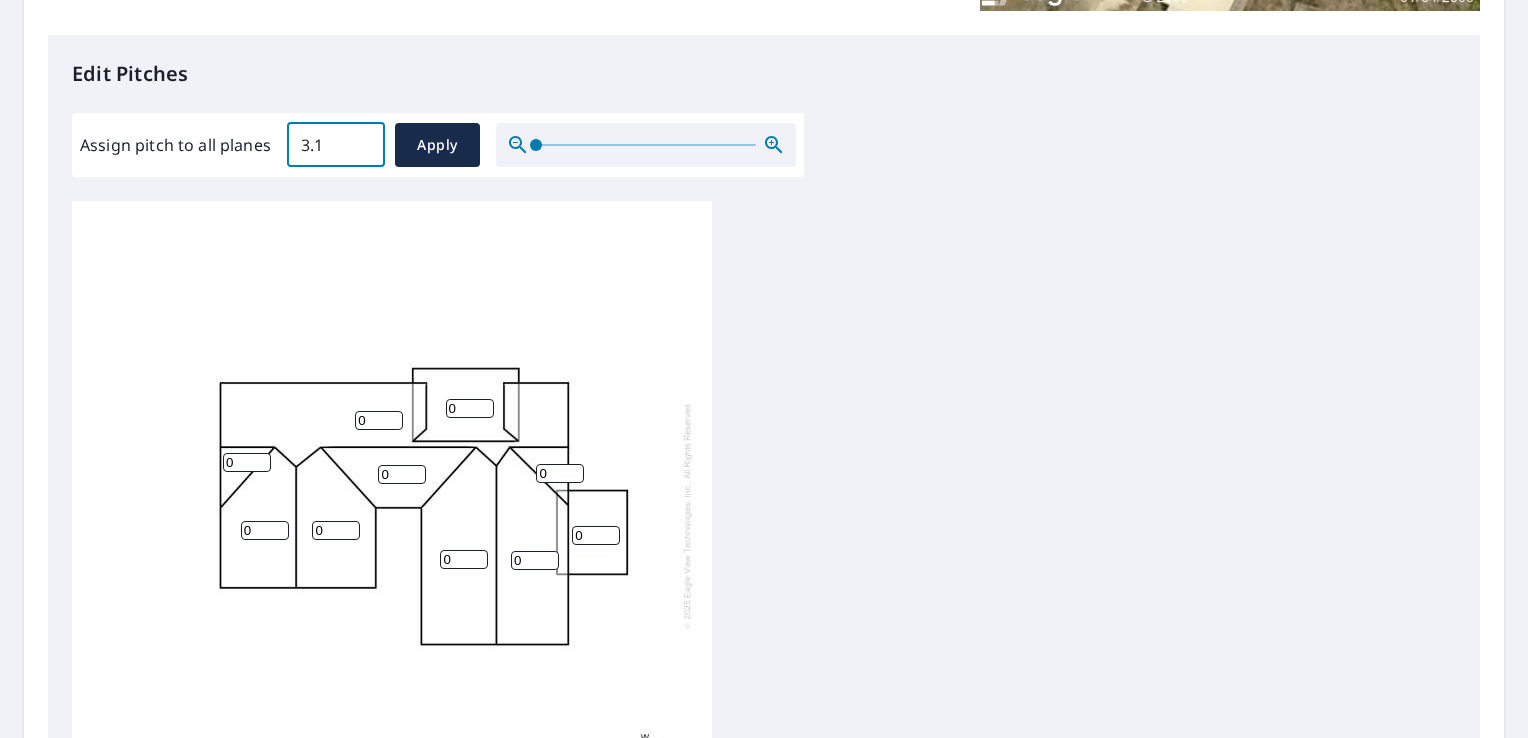 click on "3.1" at bounding box center [336, 145] 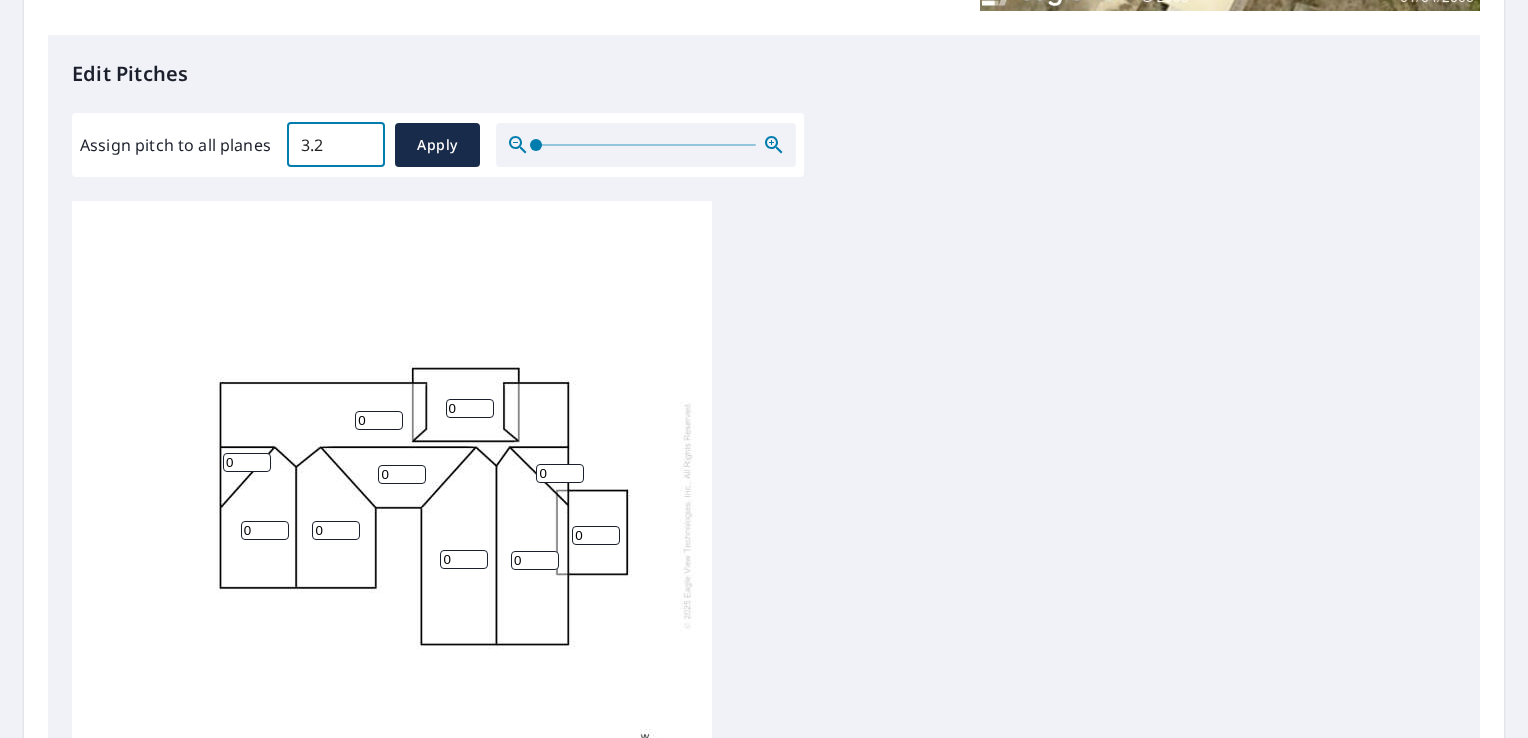 click on "3.2" at bounding box center (336, 145) 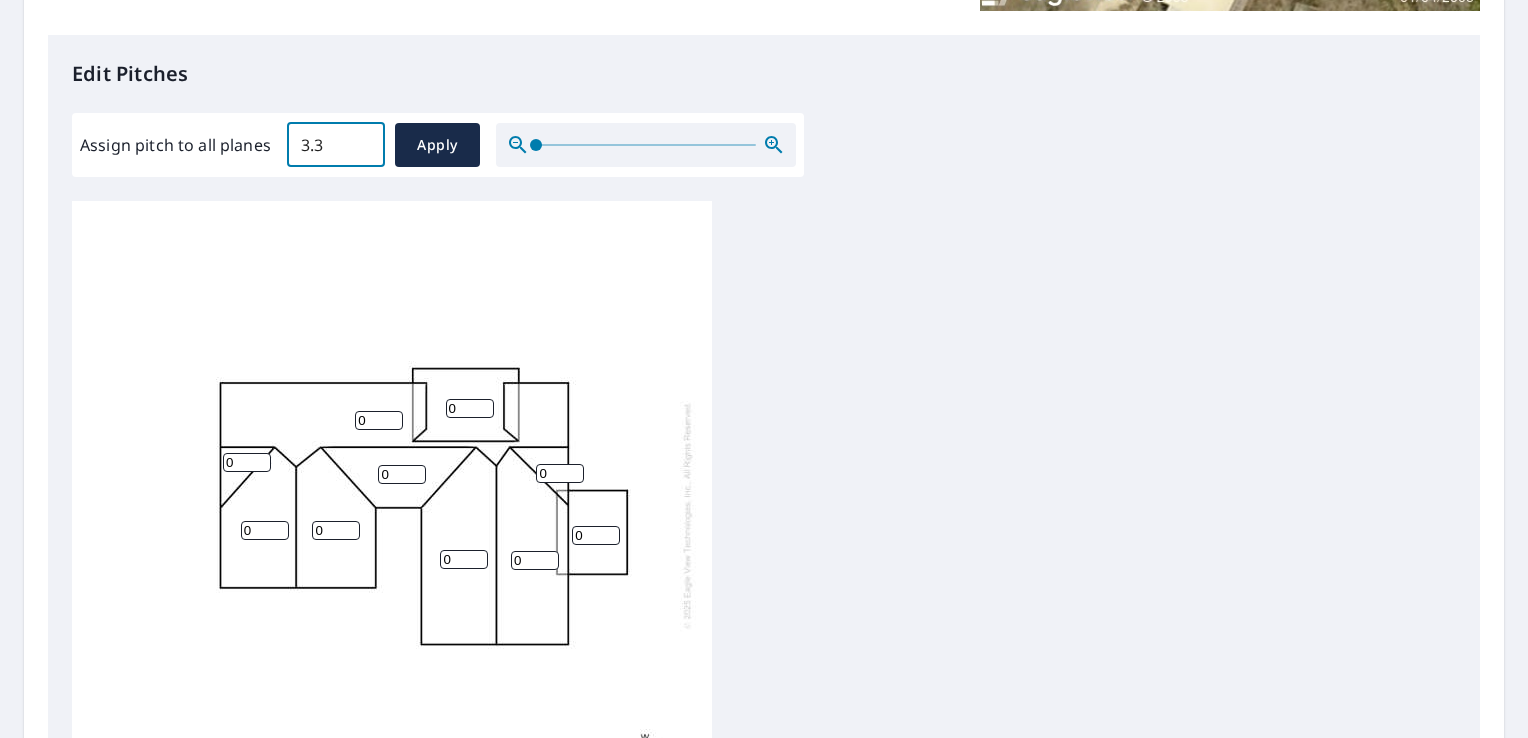 click on "3.3" at bounding box center [336, 145] 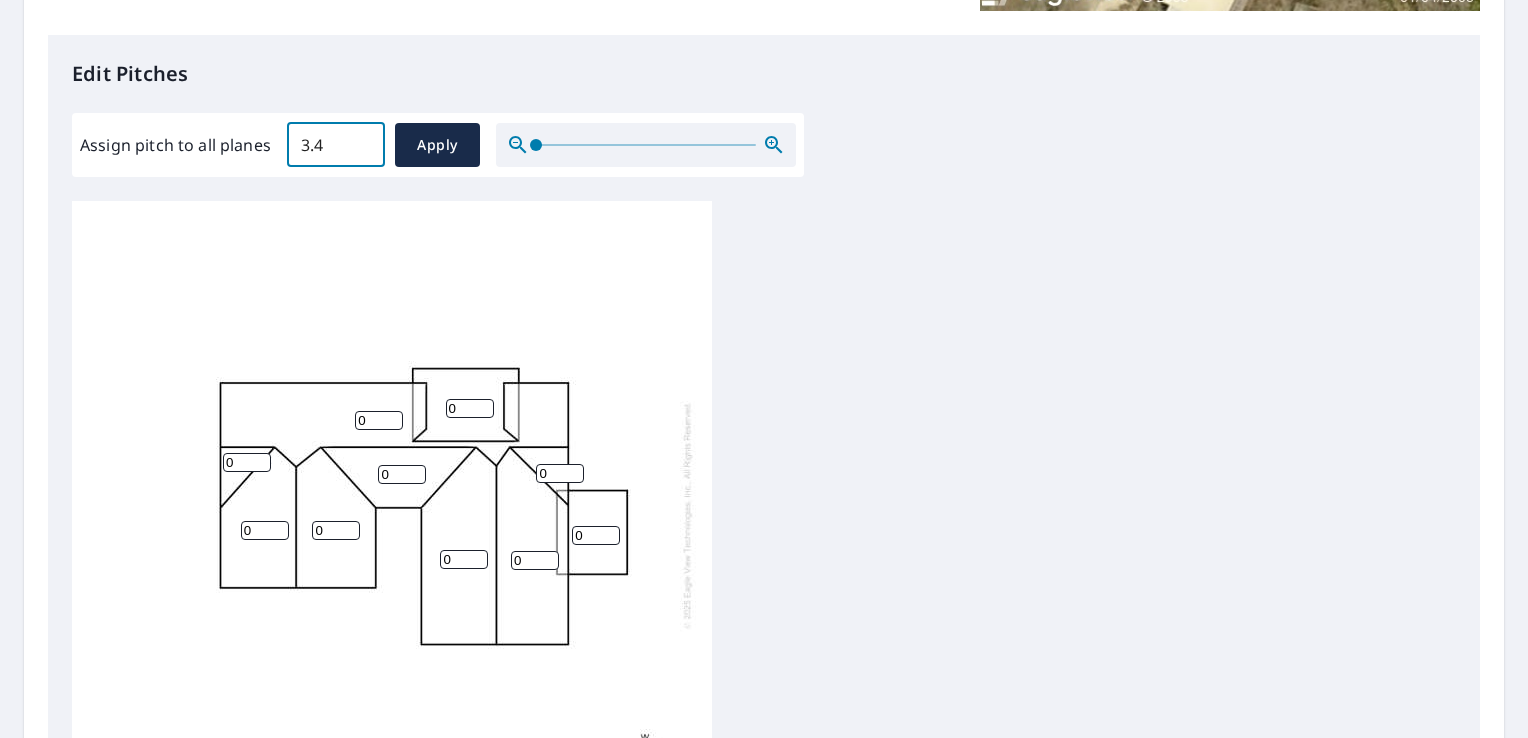 click on "3.4" at bounding box center (336, 145) 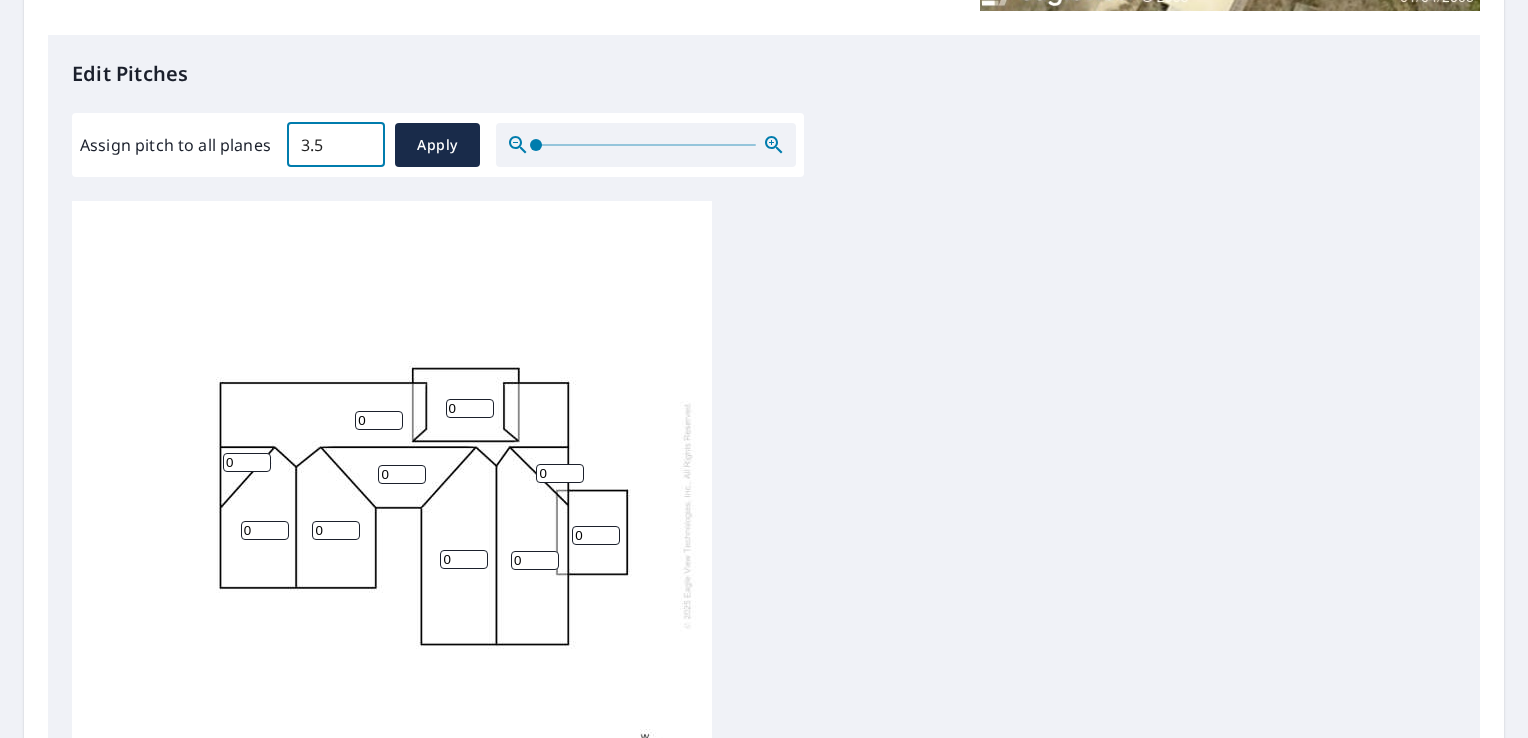 click on "3.5" at bounding box center (336, 145) 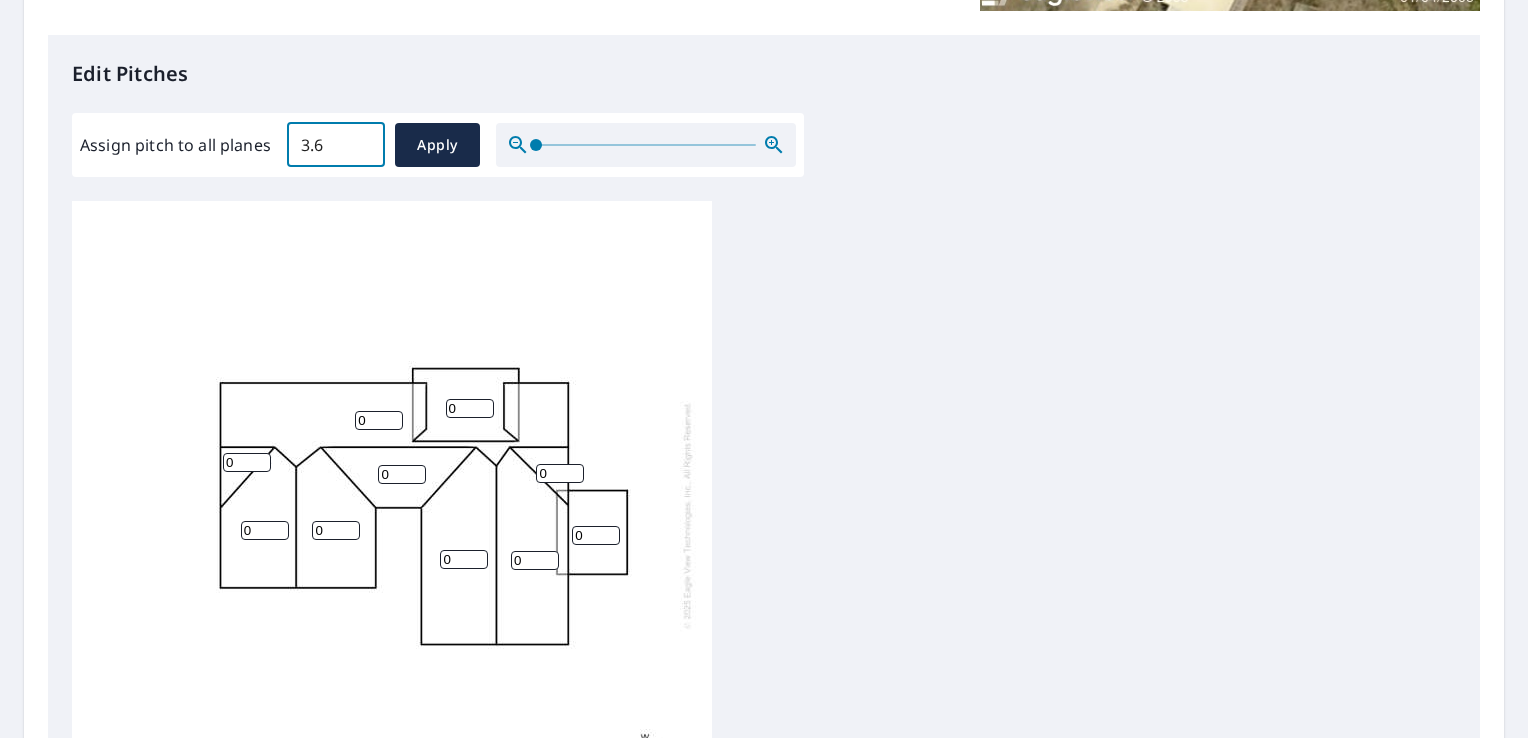 click on "3.6" at bounding box center (336, 145) 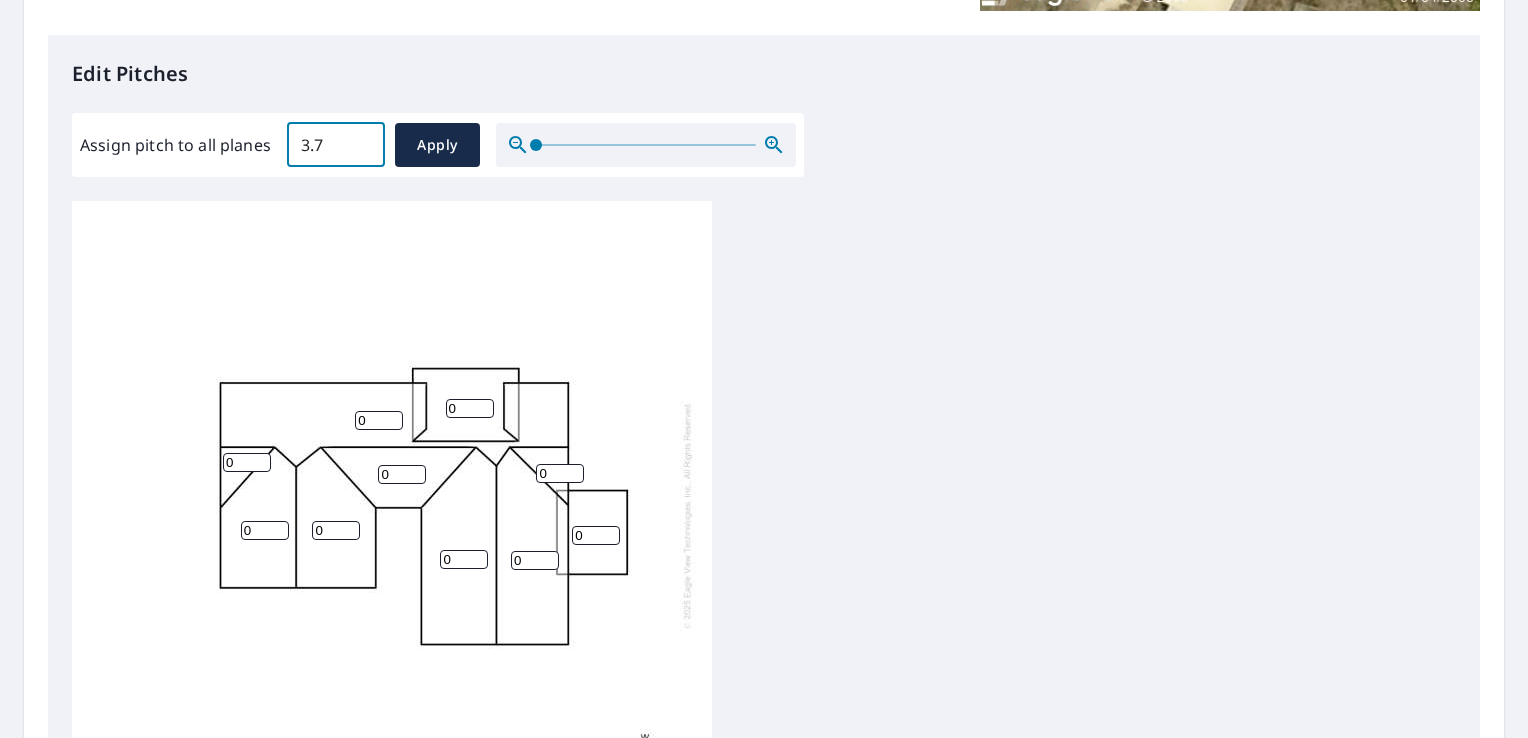 click on "3.7" at bounding box center [336, 145] 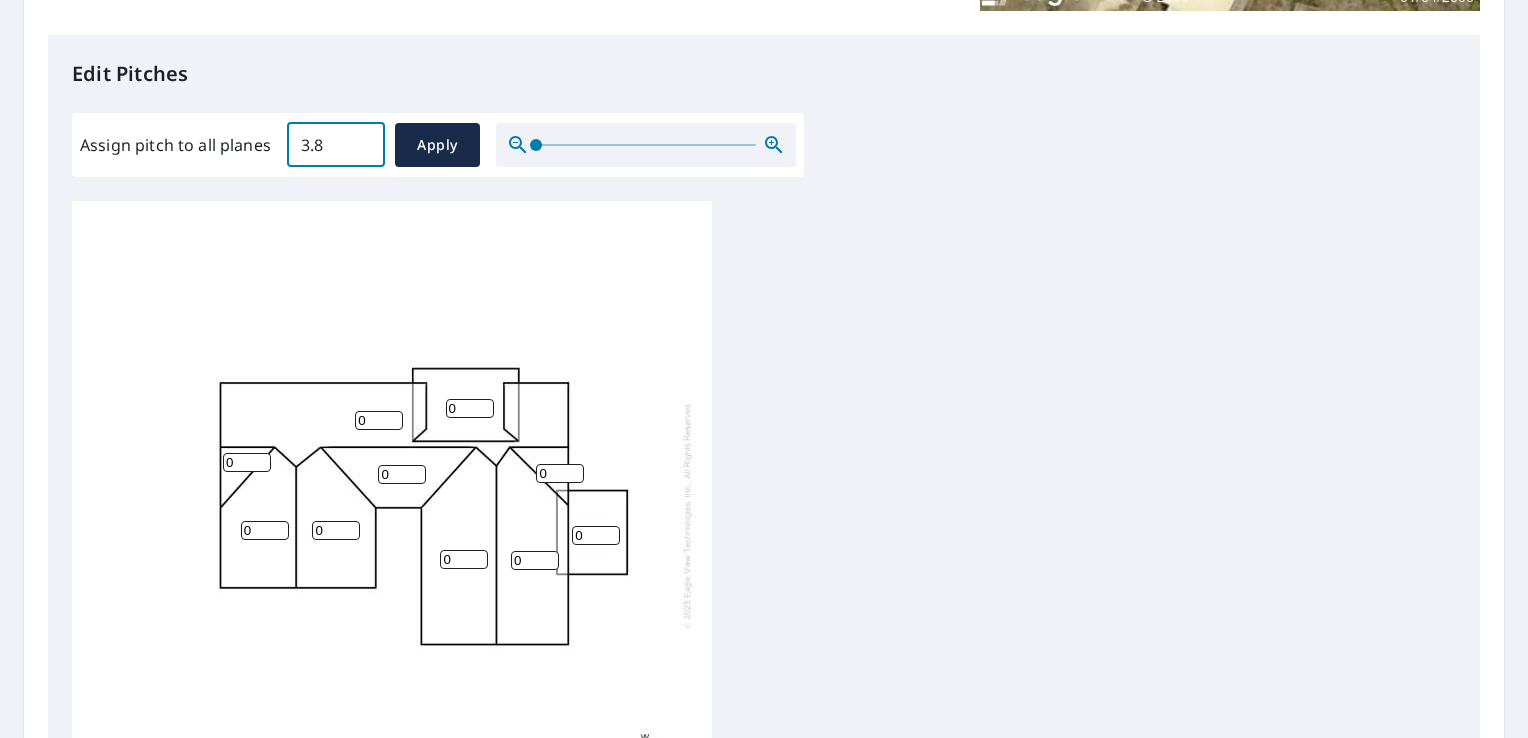 click on "3.8" at bounding box center [336, 145] 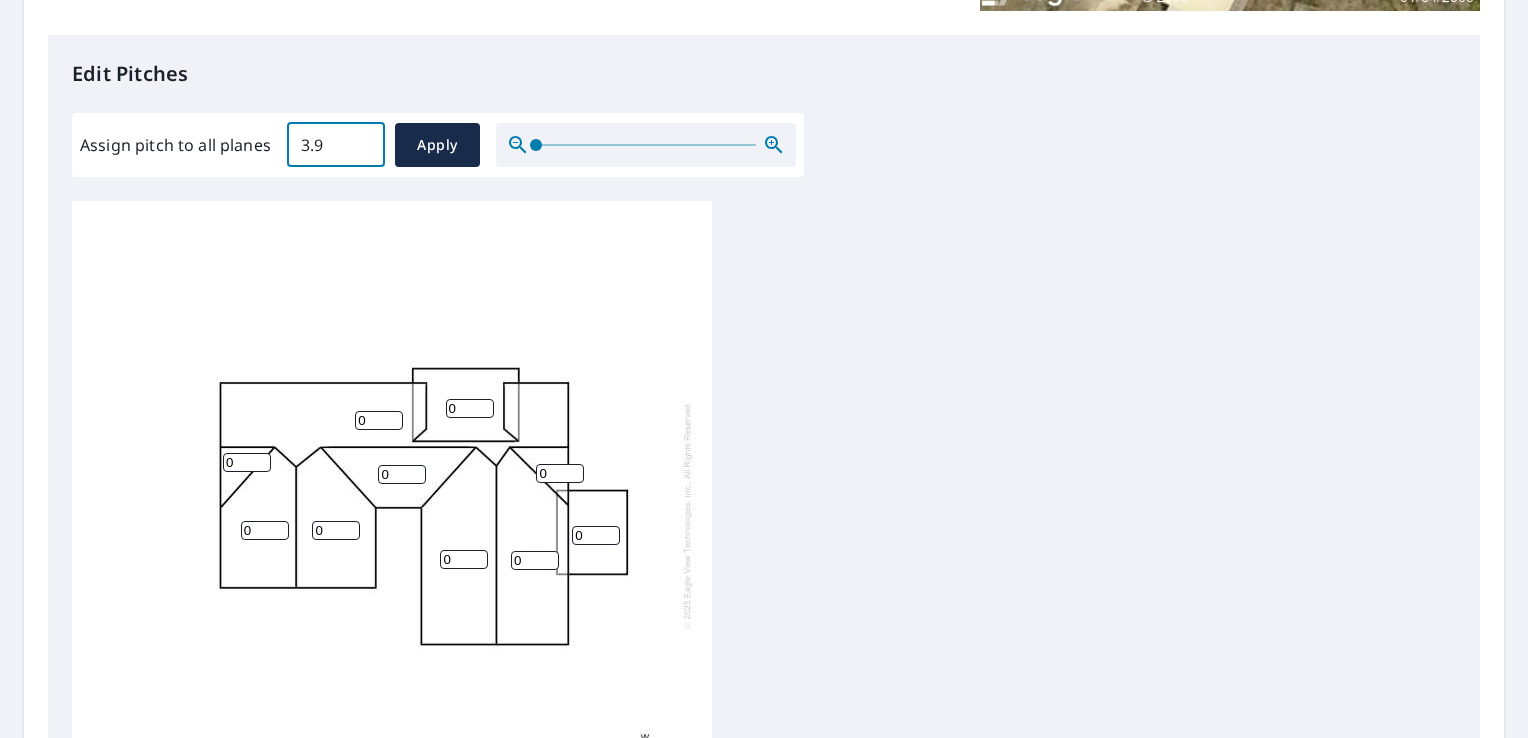 click on "3.9" at bounding box center [336, 145] 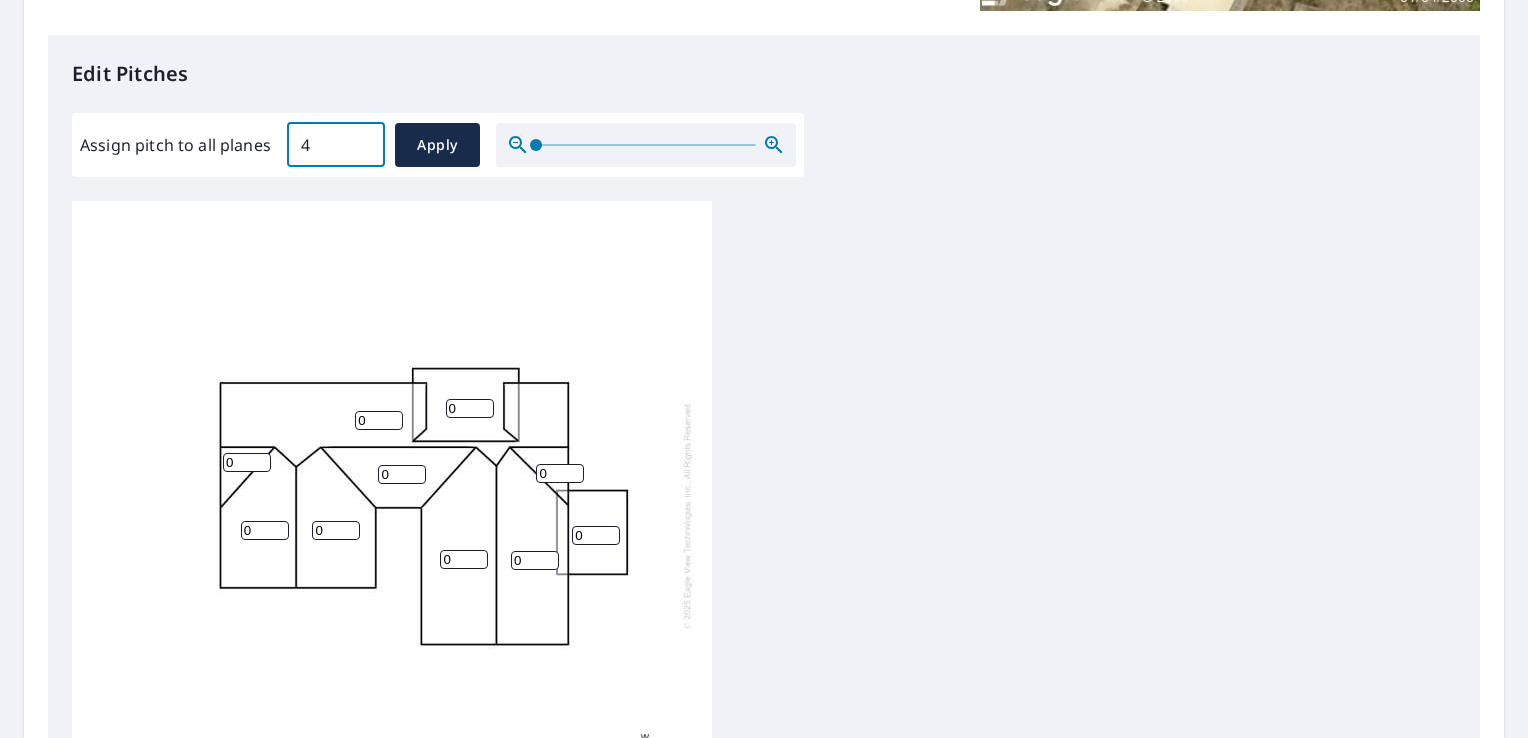 type on "4" 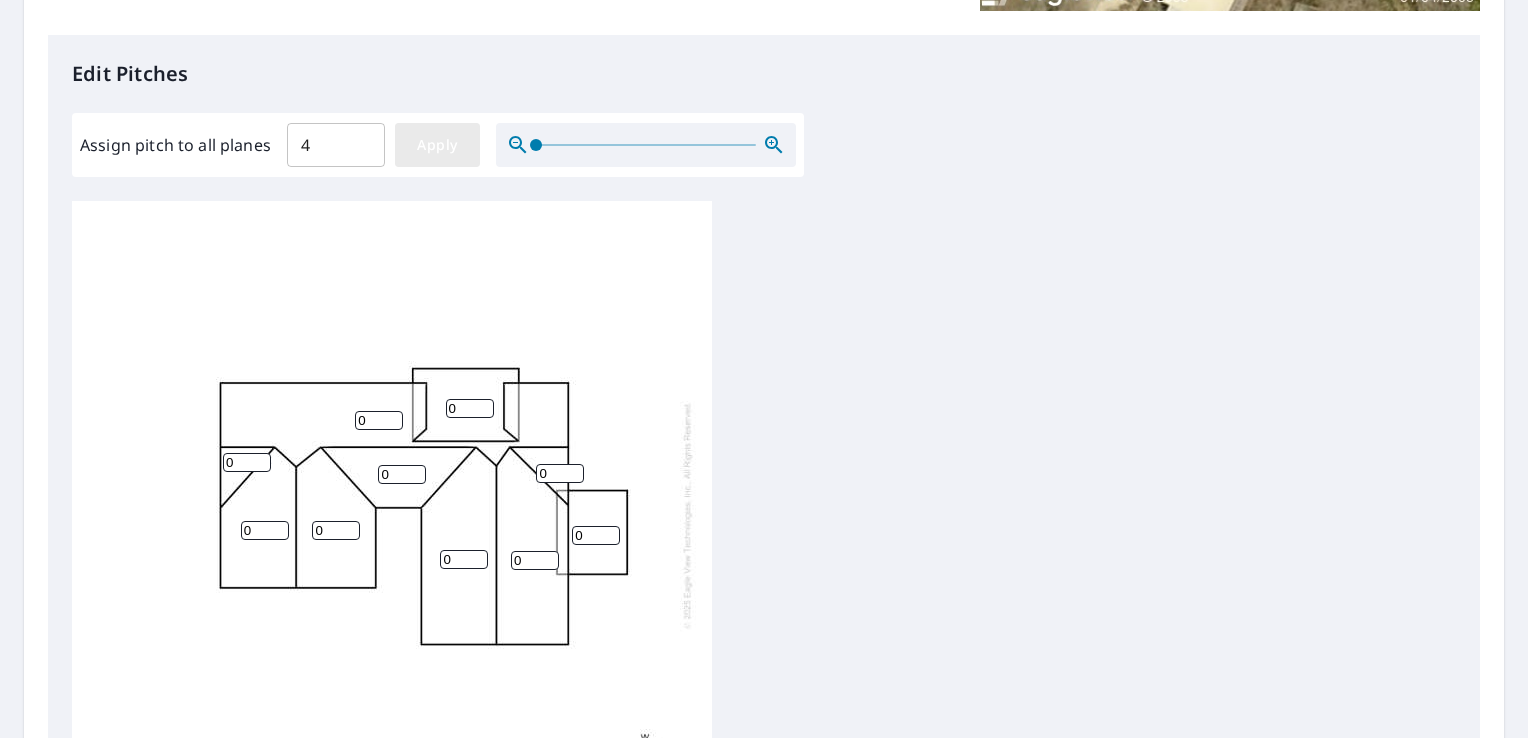 click on "Apply" at bounding box center (437, 145) 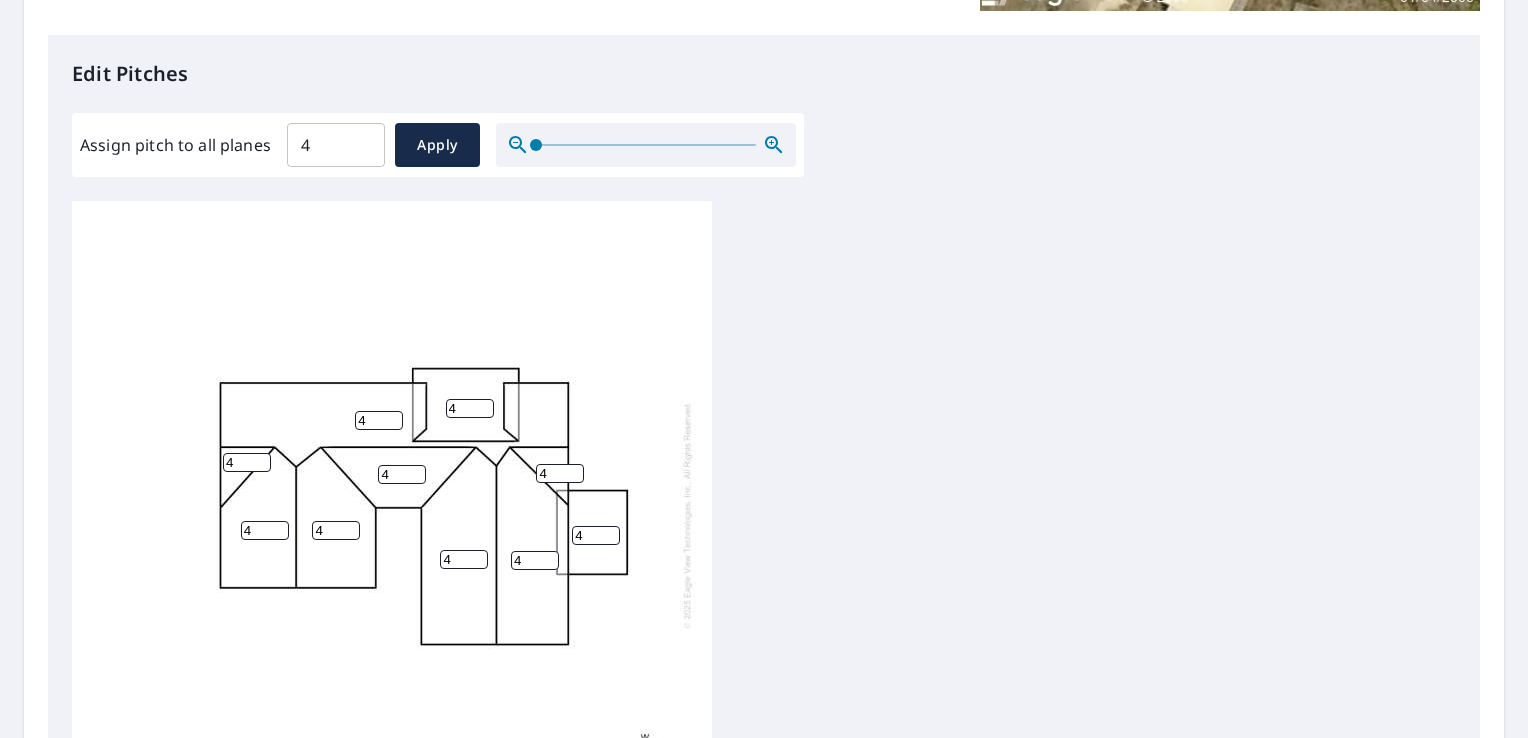 click on "4" at bounding box center [596, 535] 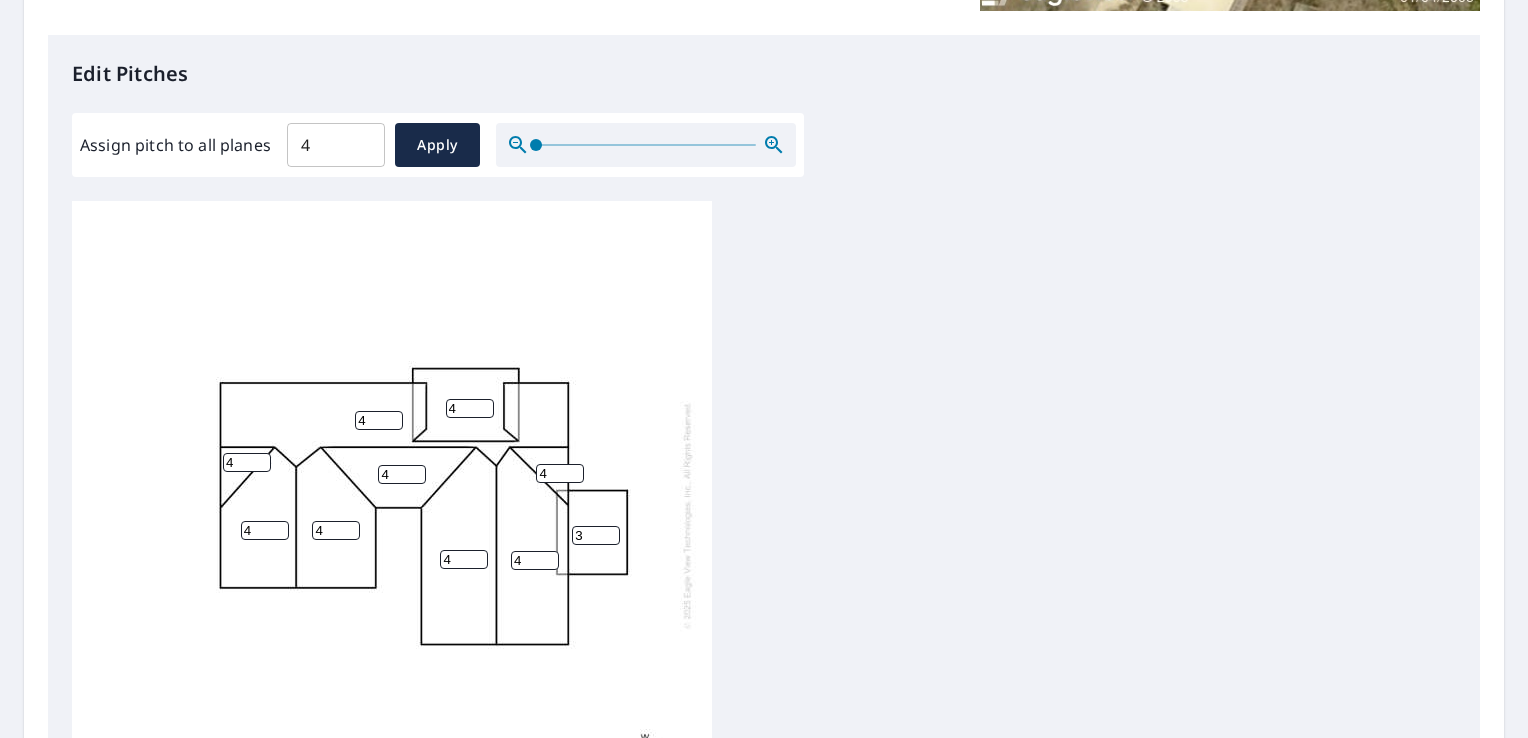 click on "3" at bounding box center [596, 535] 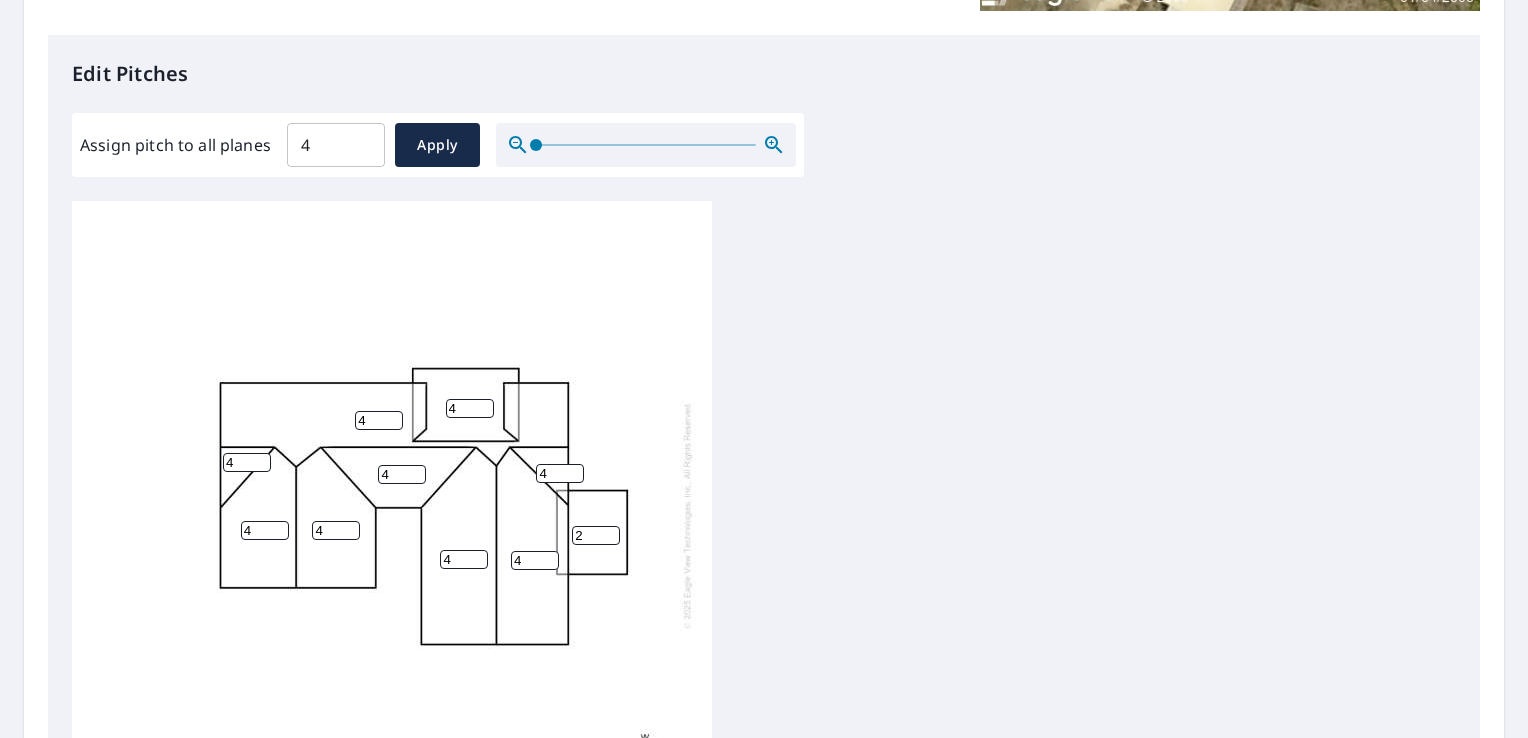 click on "2" at bounding box center (596, 535) 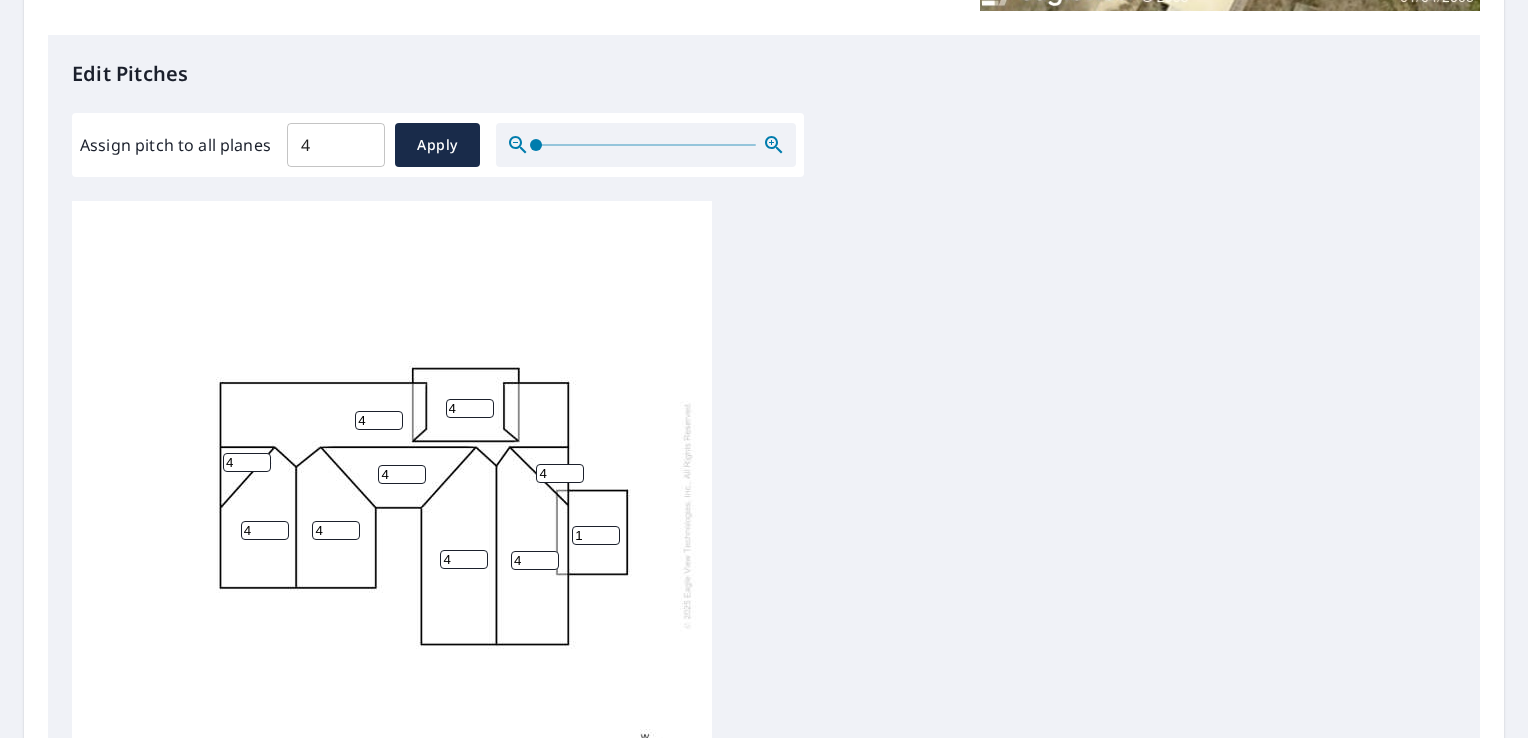 click on "1" at bounding box center [596, 535] 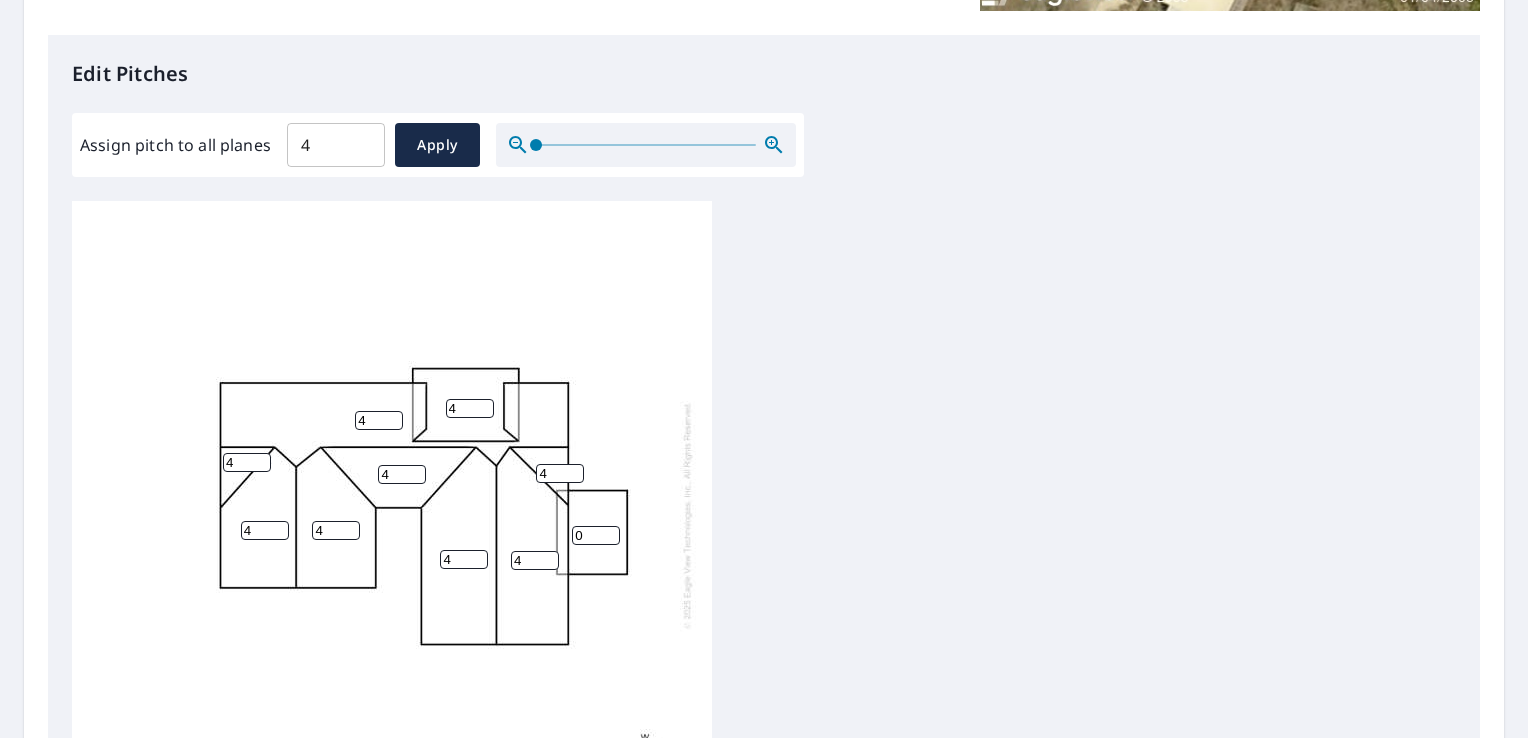 type on "0" 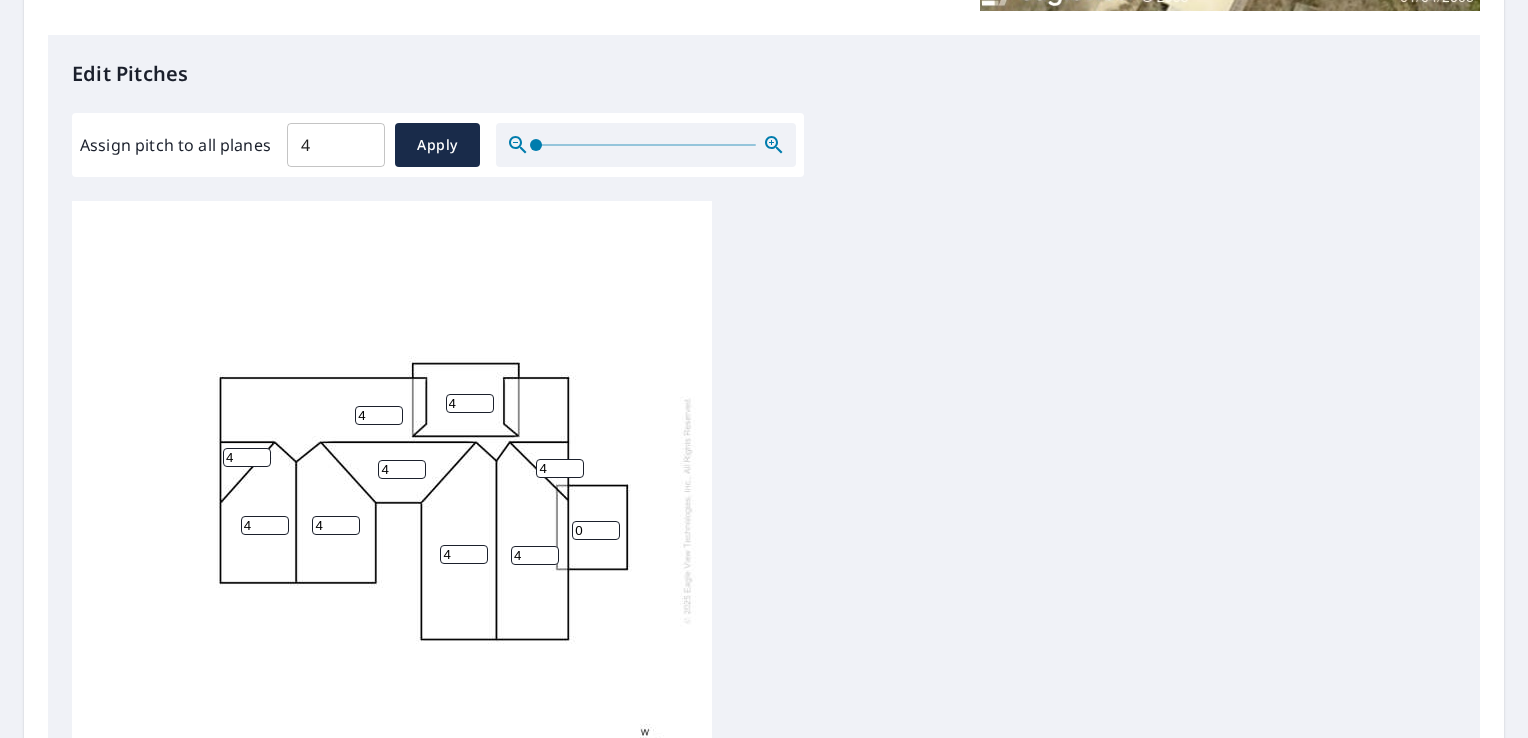 scroll, scrollTop: 0, scrollLeft: 0, axis: both 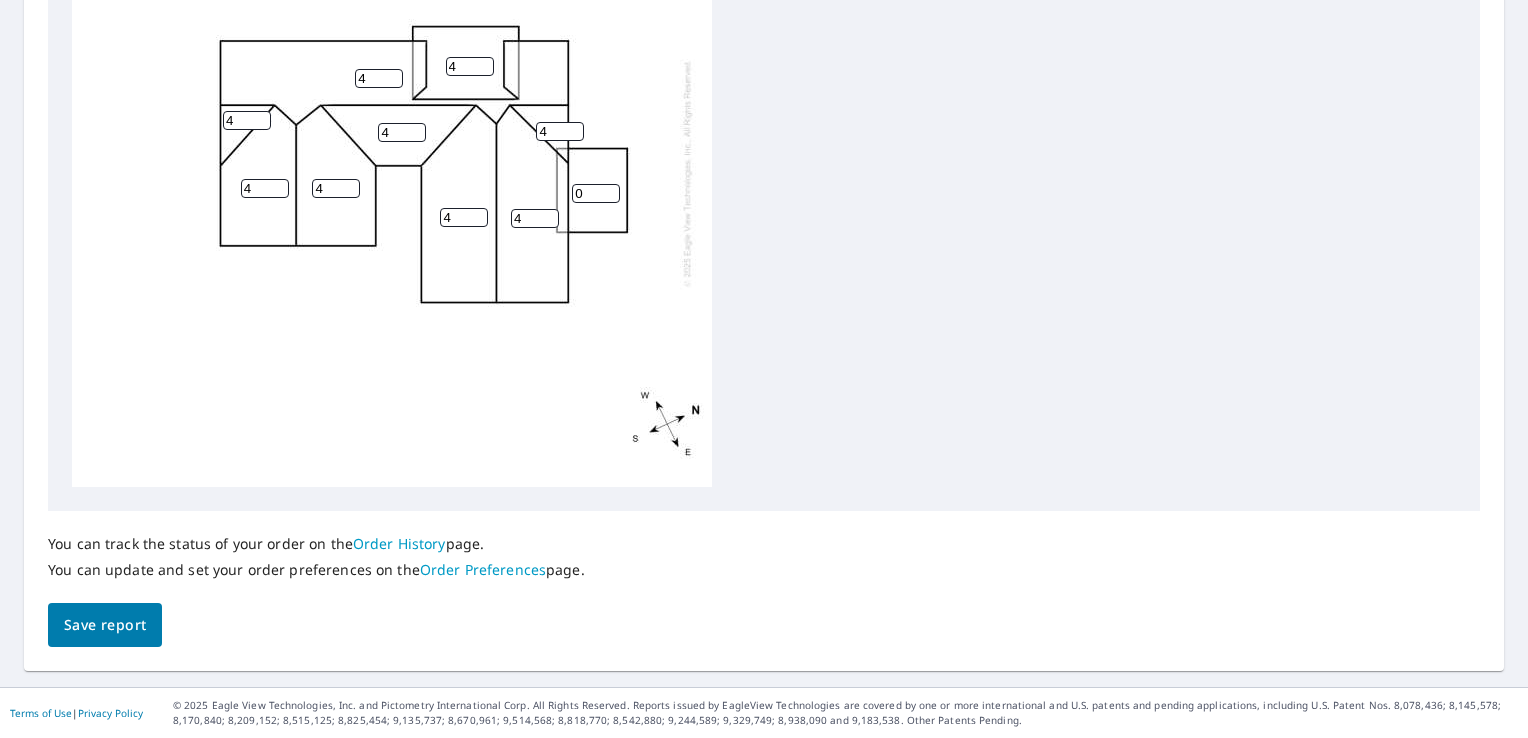 click on "Save report" at bounding box center (105, 625) 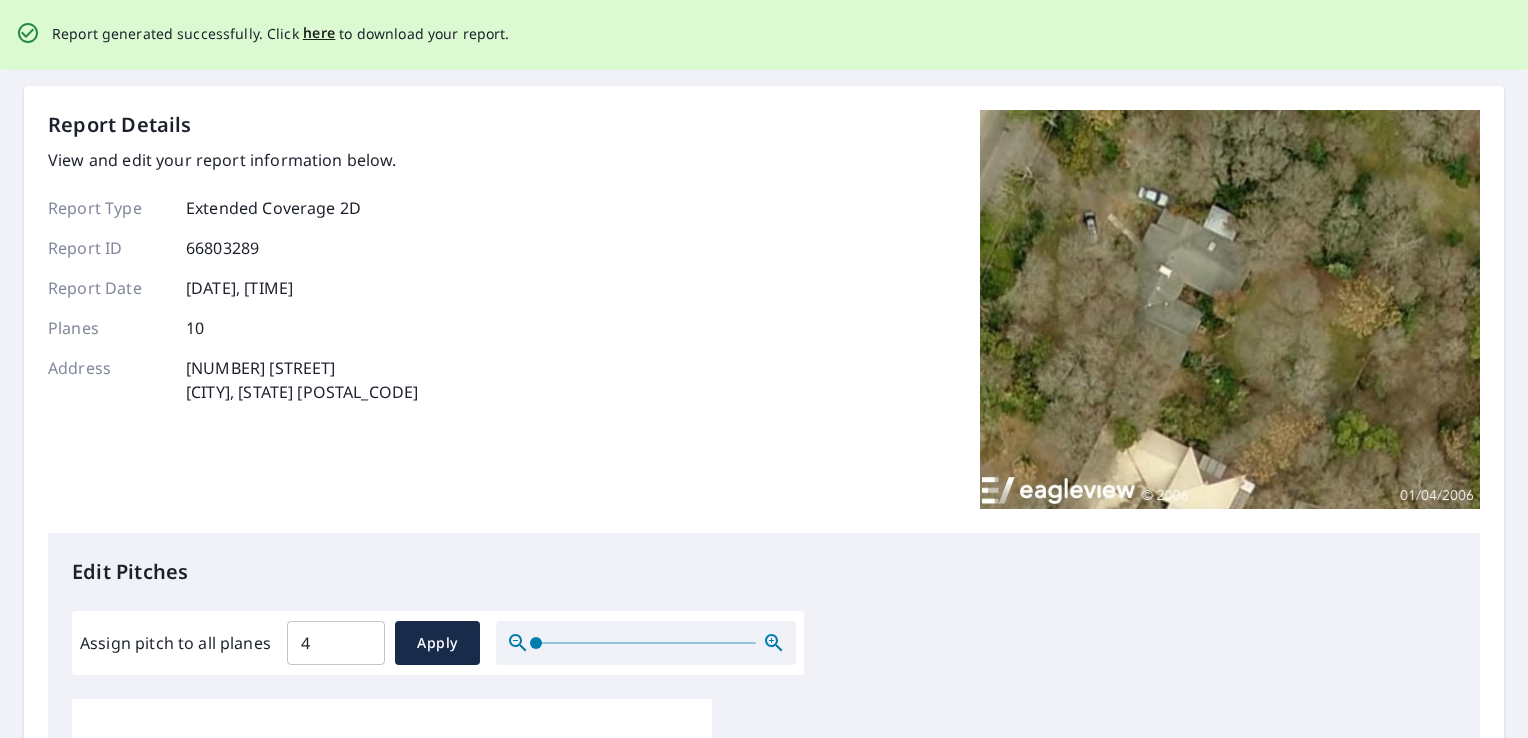 scroll, scrollTop: 0, scrollLeft: 0, axis: both 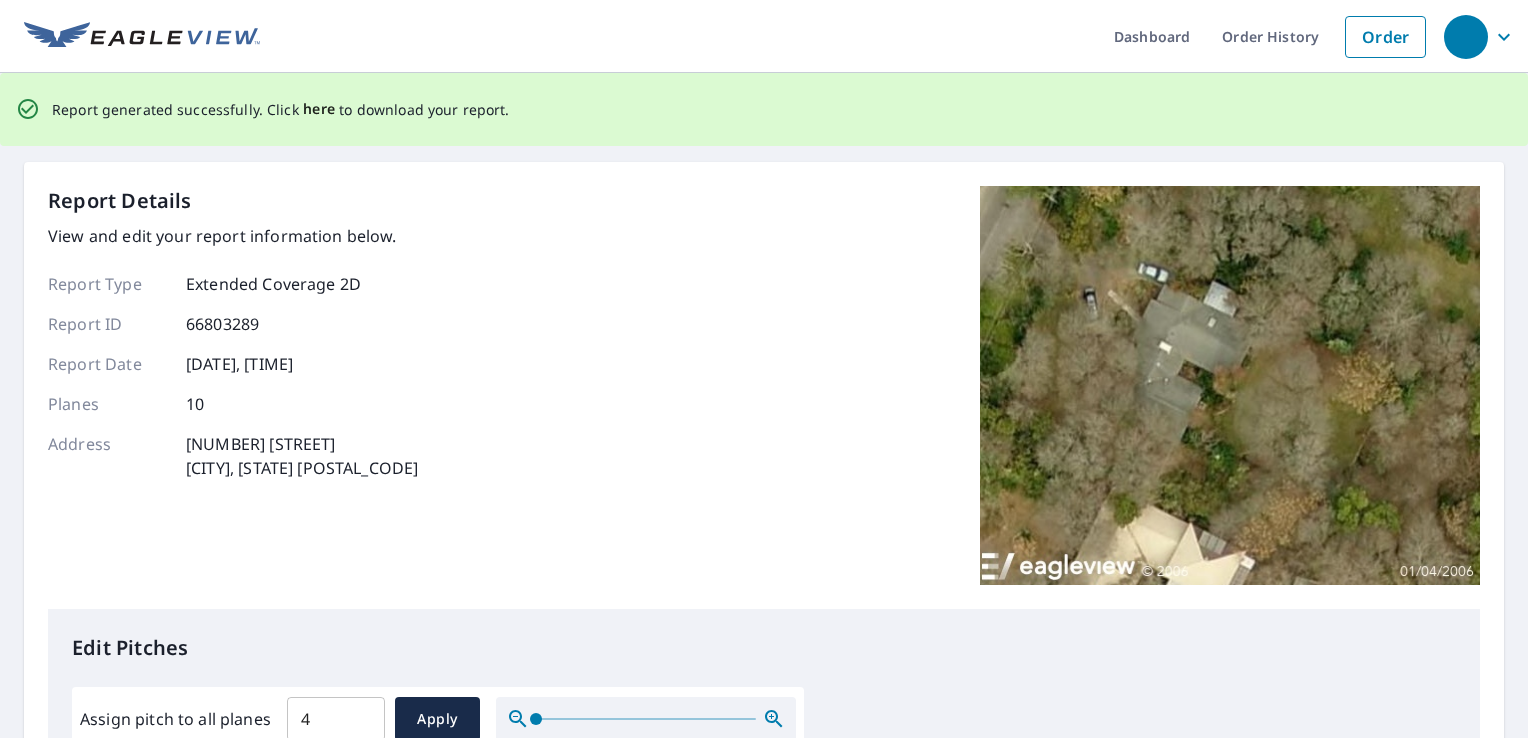 click on "here" at bounding box center [319, 109] 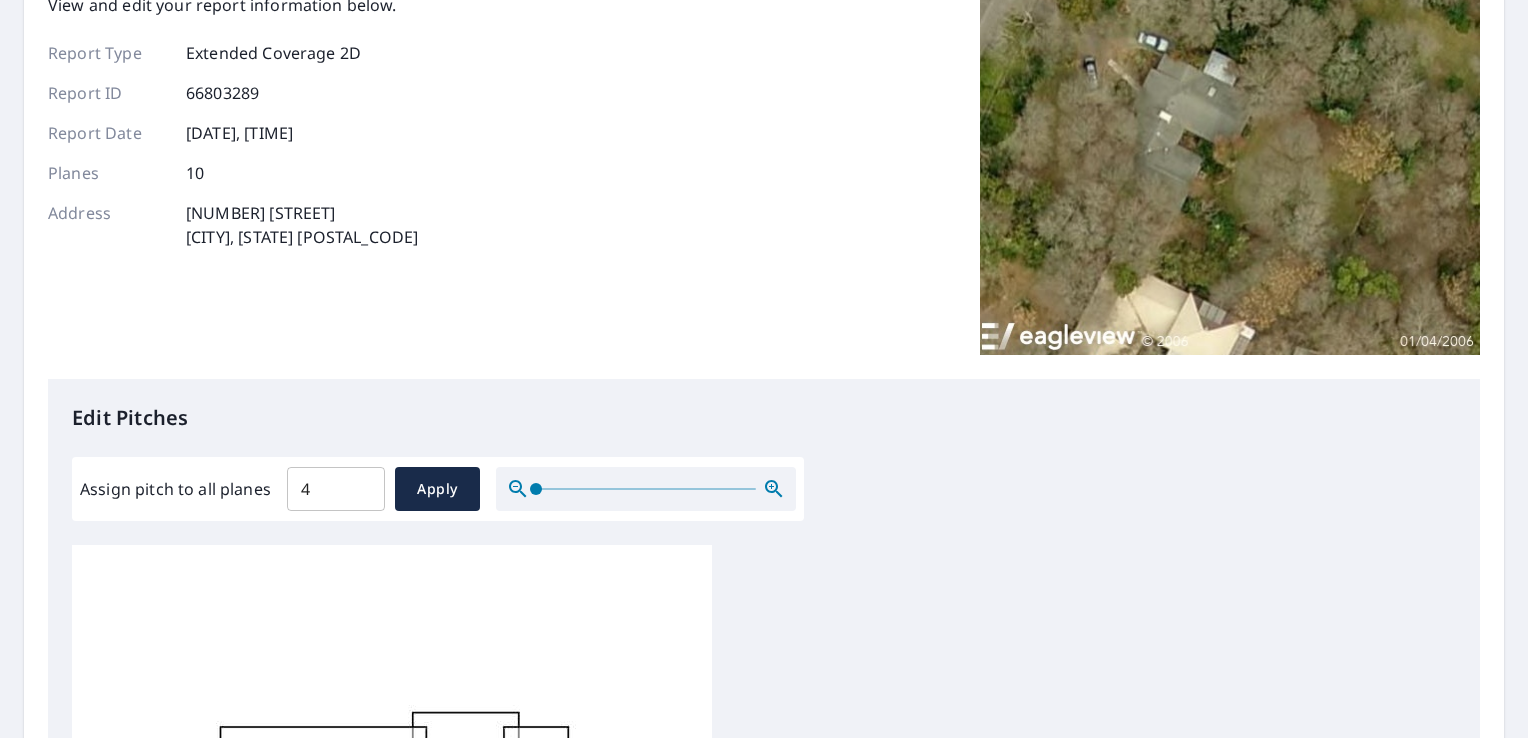 scroll, scrollTop: 0, scrollLeft: 0, axis: both 